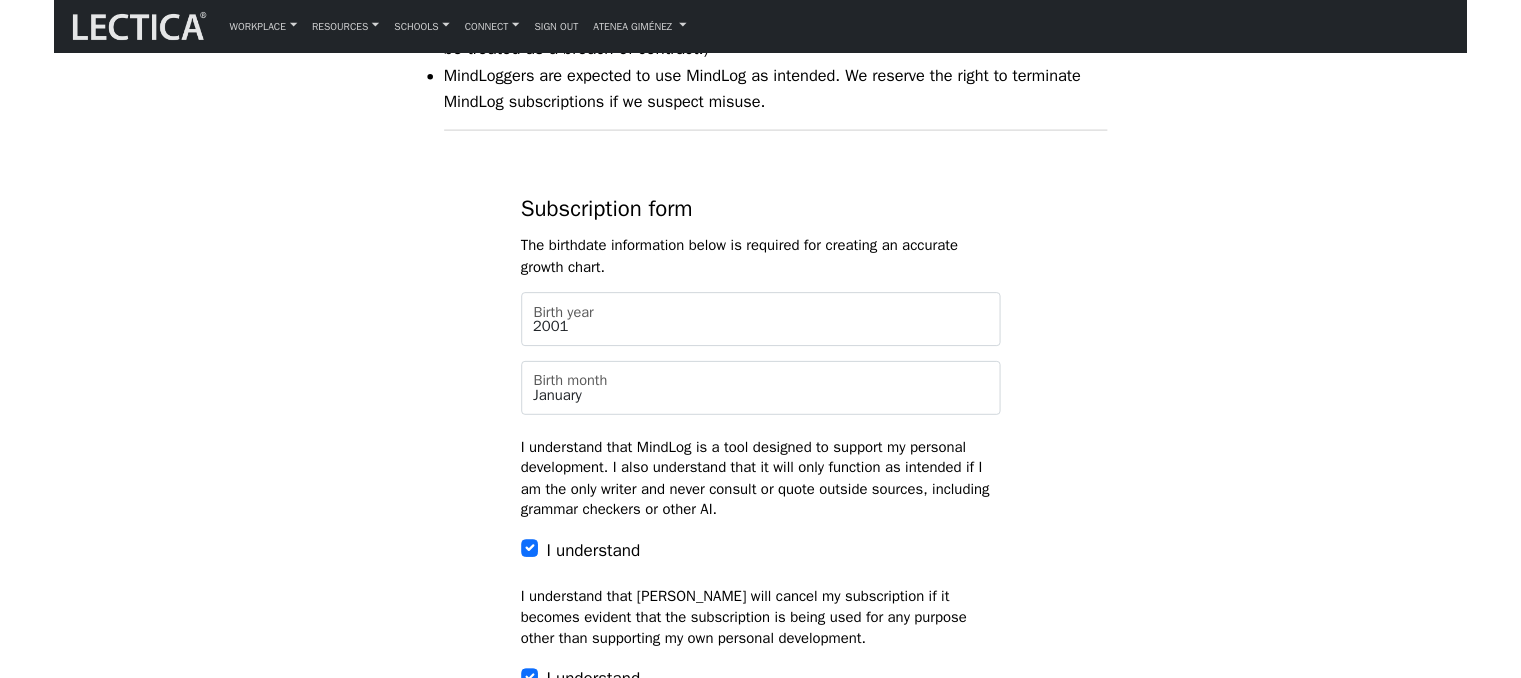 scroll, scrollTop: 1800, scrollLeft: 0, axis: vertical 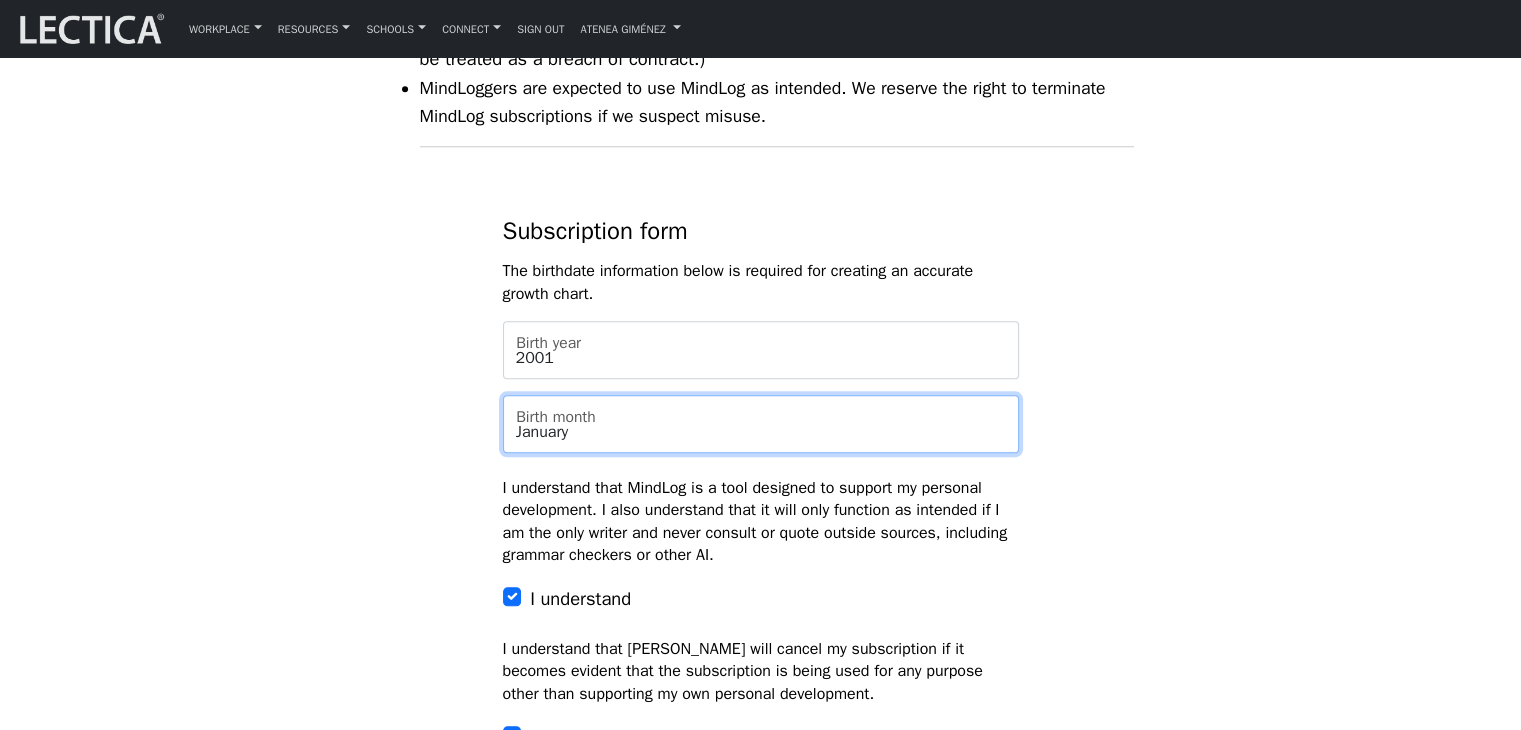 click on "January" at bounding box center (761, 424) 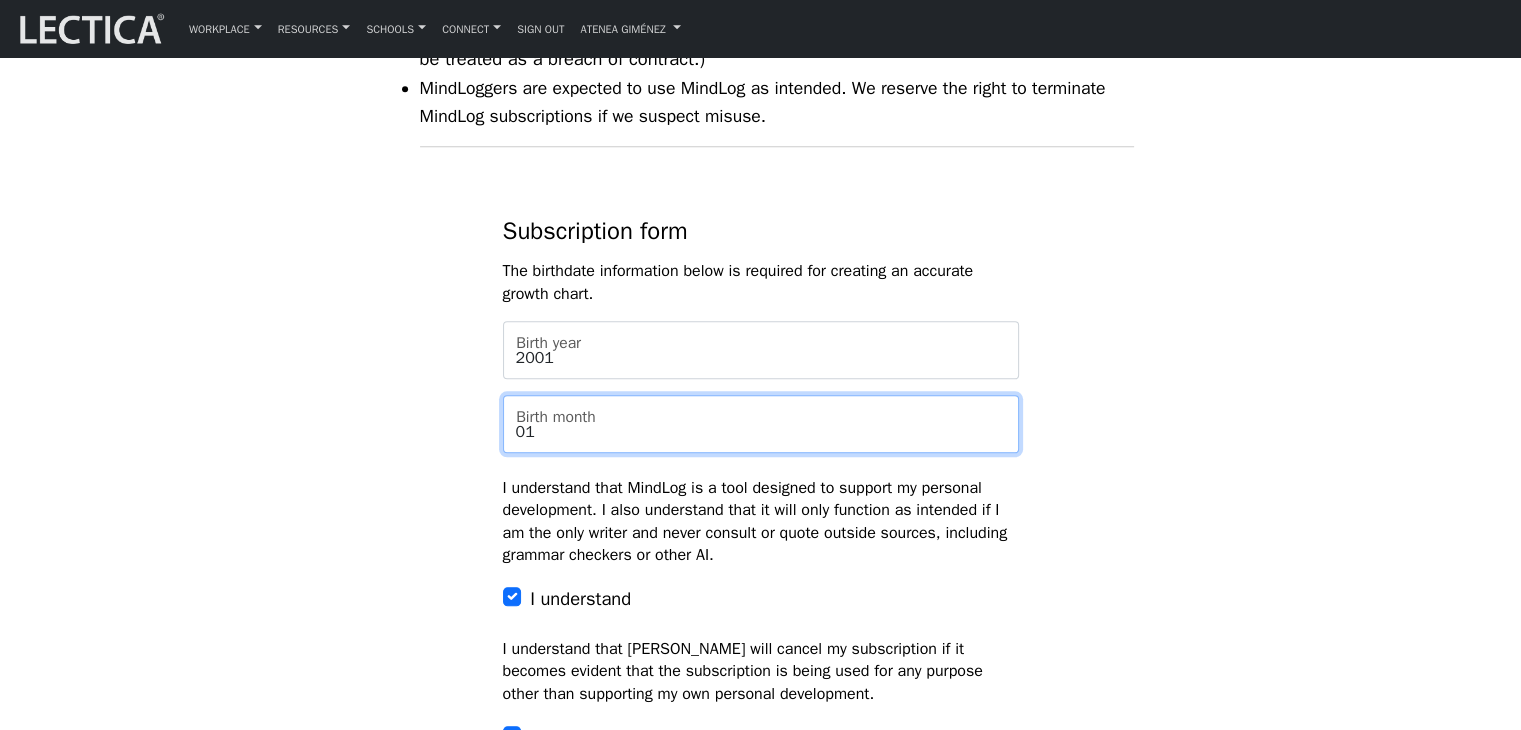 type on "01" 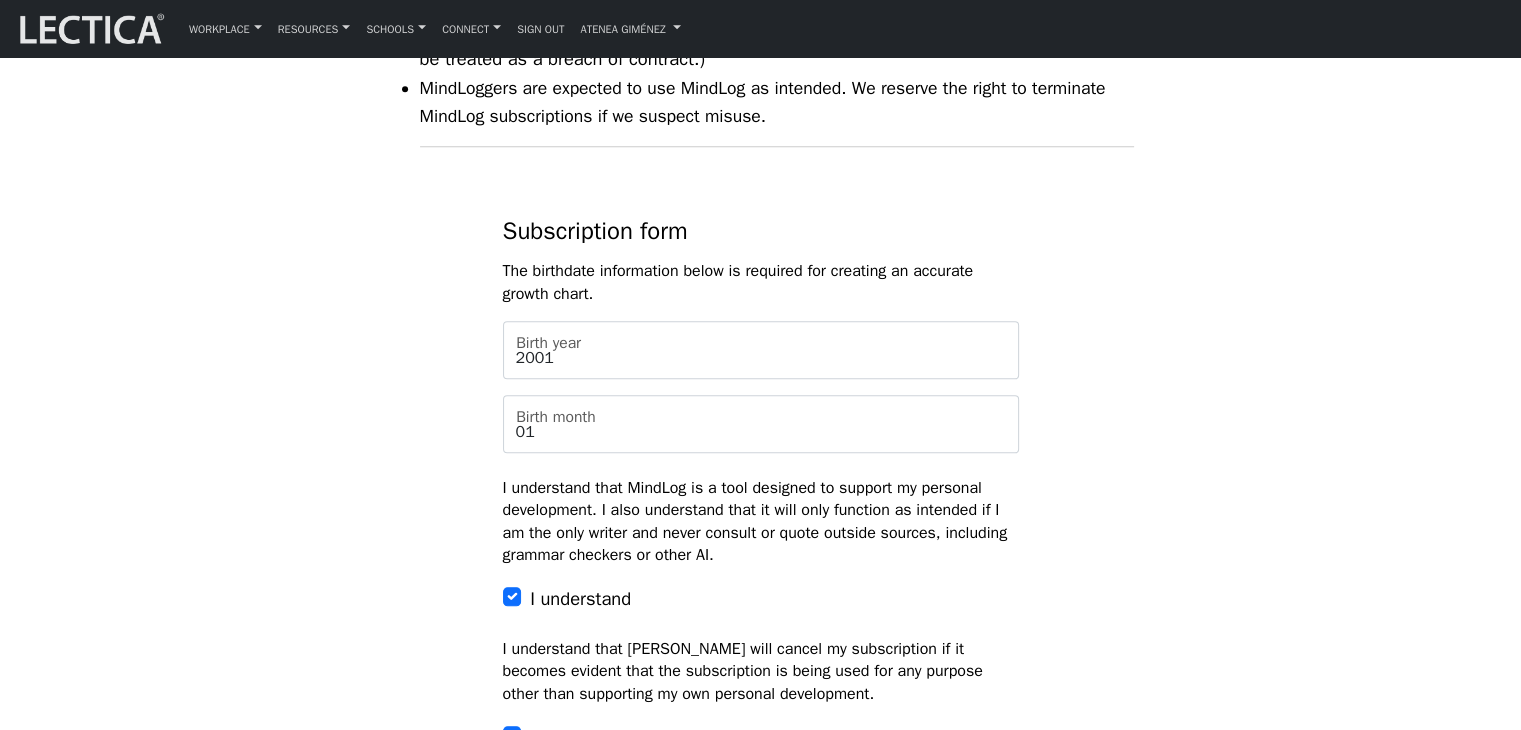 click on "Subscription form   The birthdate information below is required for creating an accurate growth chart.   2001   Birth year   01   Birth month
I understand that MindLog is a tool designed to support my personal development.
I also understand that it will only function as intended if I am the only writer and never consult
or quote outside sources, including grammar checkers or other AI.
I understand
I understand that Lectica will cancel my subscription if it becomes evident that the subscription
is being used for any purpose other than supporting my own personal development.
I understand
I accept Lectica's privacy policy.   View privacy policy     I accept Lectica's security arrangements.   View security policy   Select your MindLog subscription     MindLog Reflections: 50 entries $276  (12 scores on average)       MindLog Essays: 10 entries $220 (10 scores)" at bounding box center (761, 810) 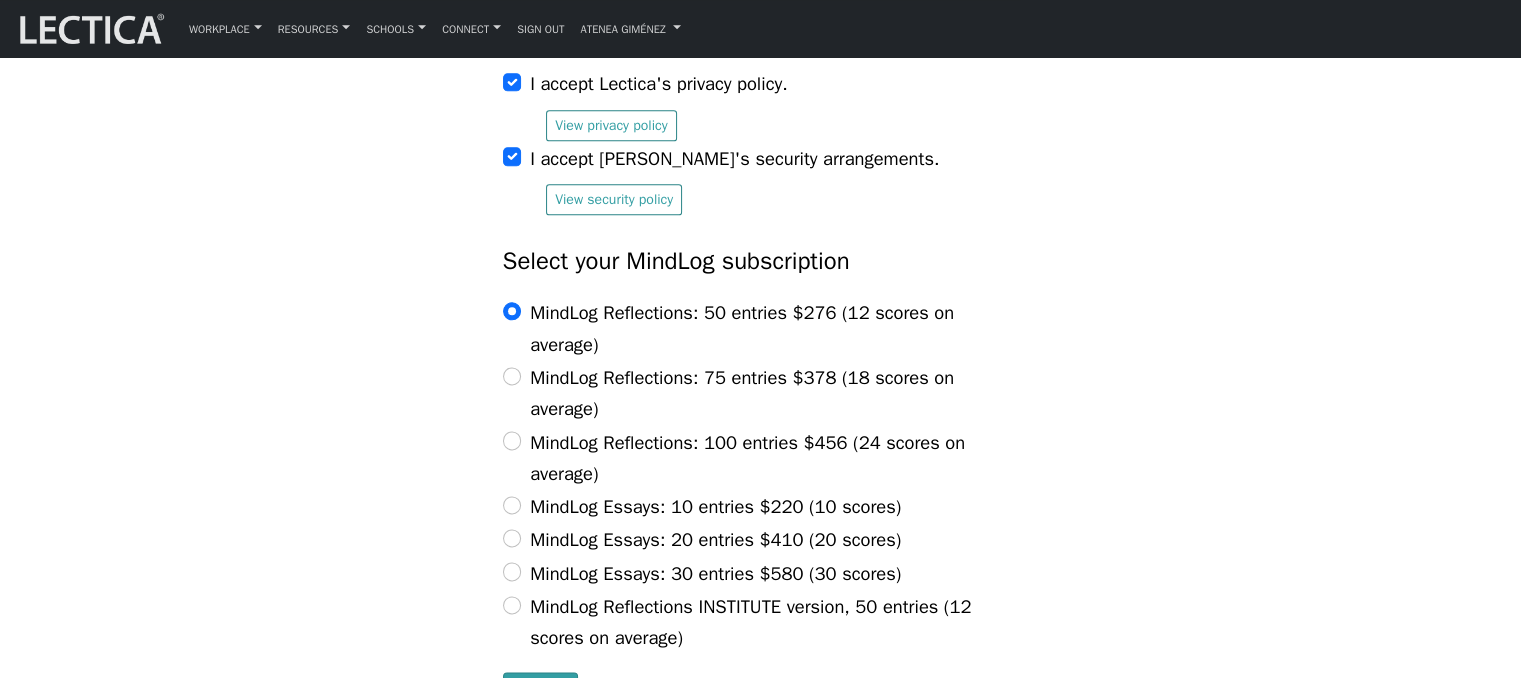 scroll, scrollTop: 2700, scrollLeft: 0, axis: vertical 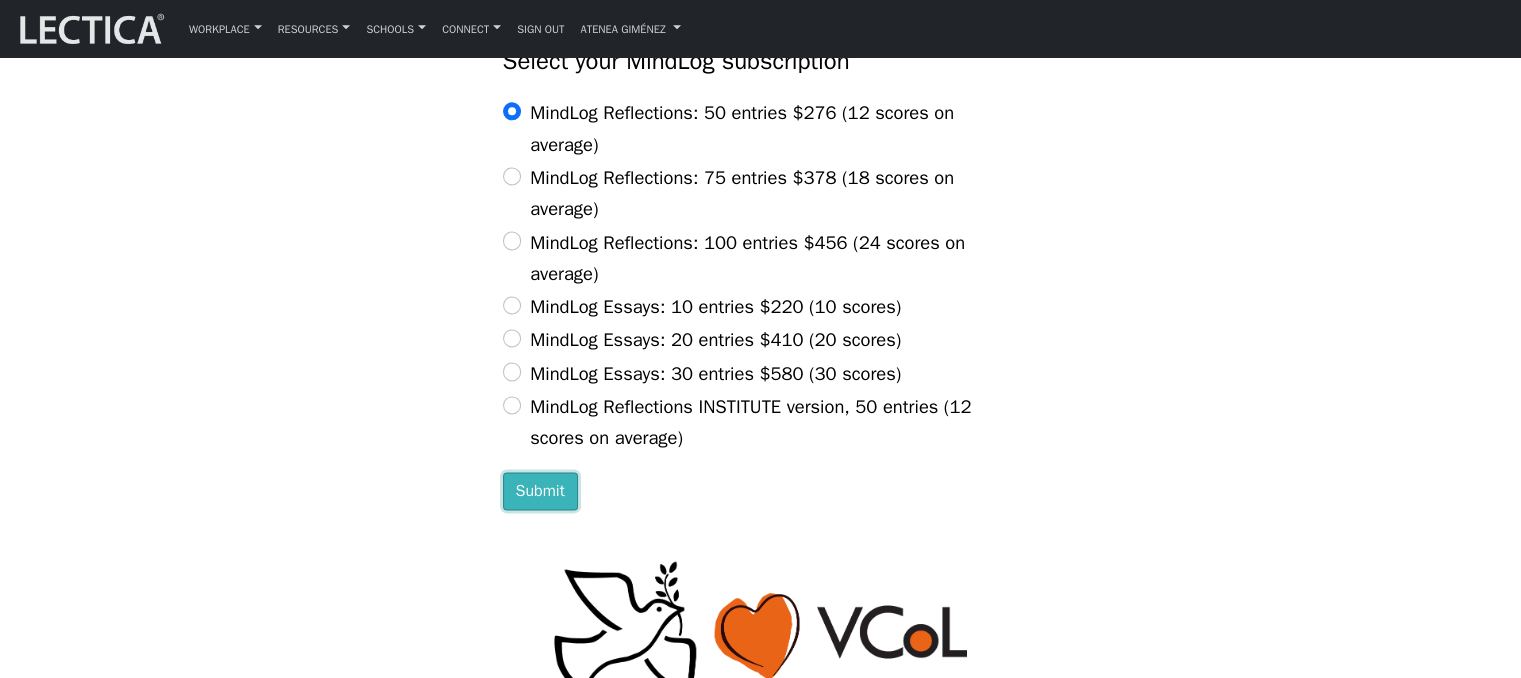 click on "Submit" at bounding box center (540, 491) 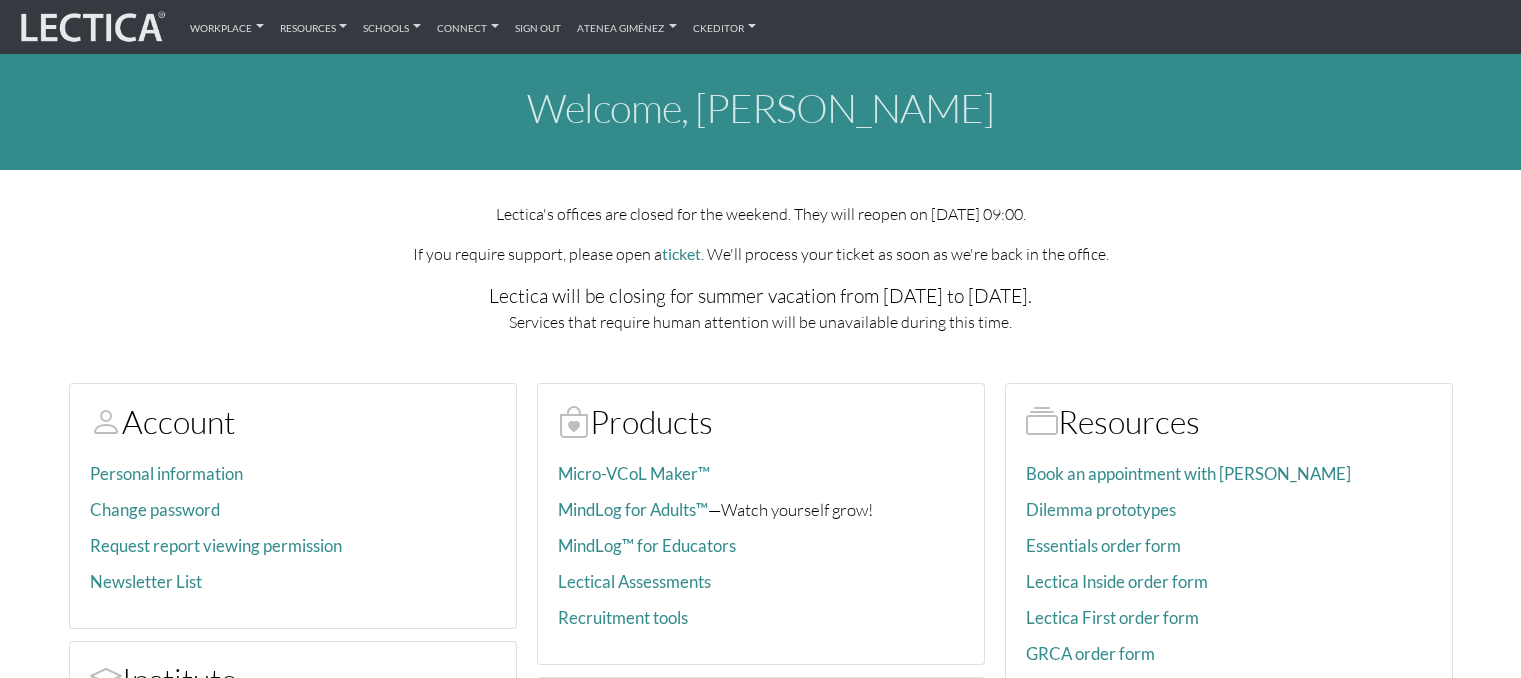 scroll, scrollTop: 0, scrollLeft: 0, axis: both 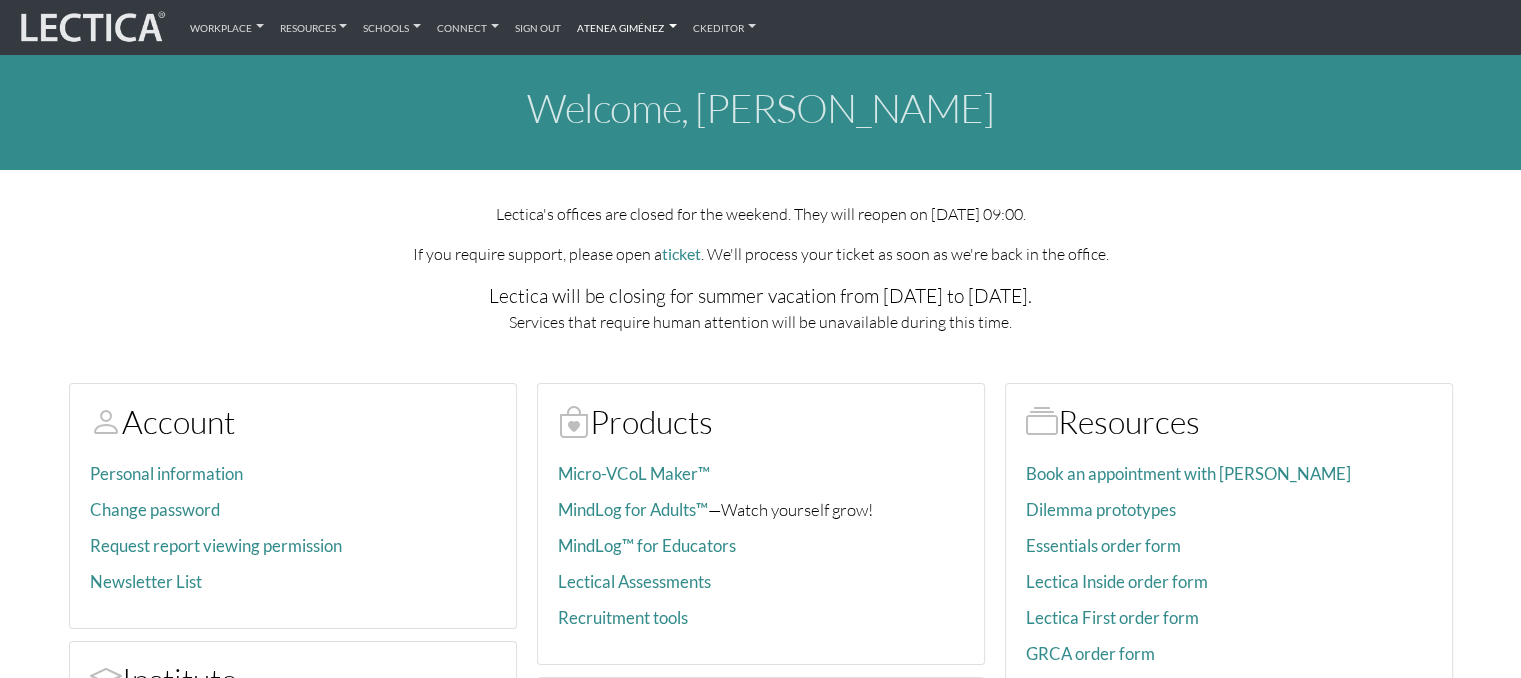 click on "Atenea Giménez" at bounding box center [627, 27] 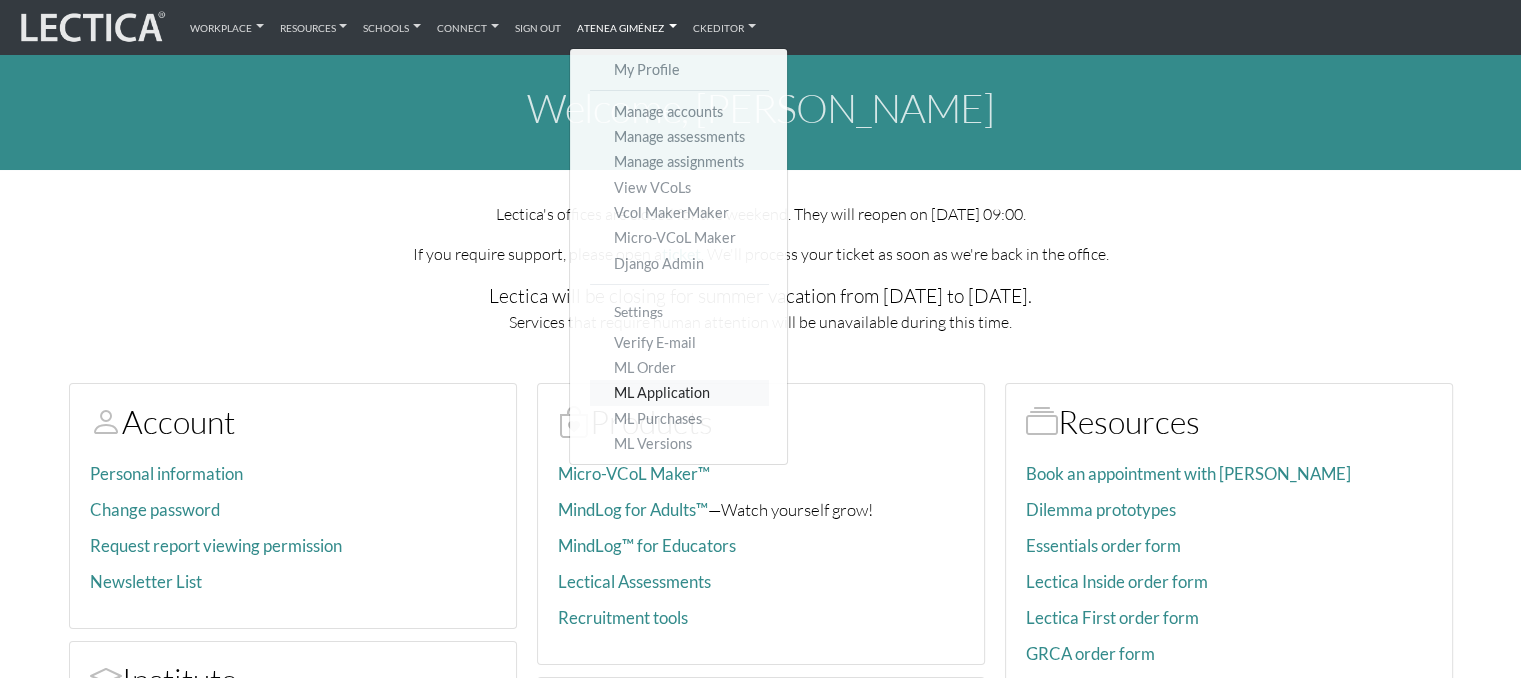 click on "ML Application" at bounding box center [679, 392] 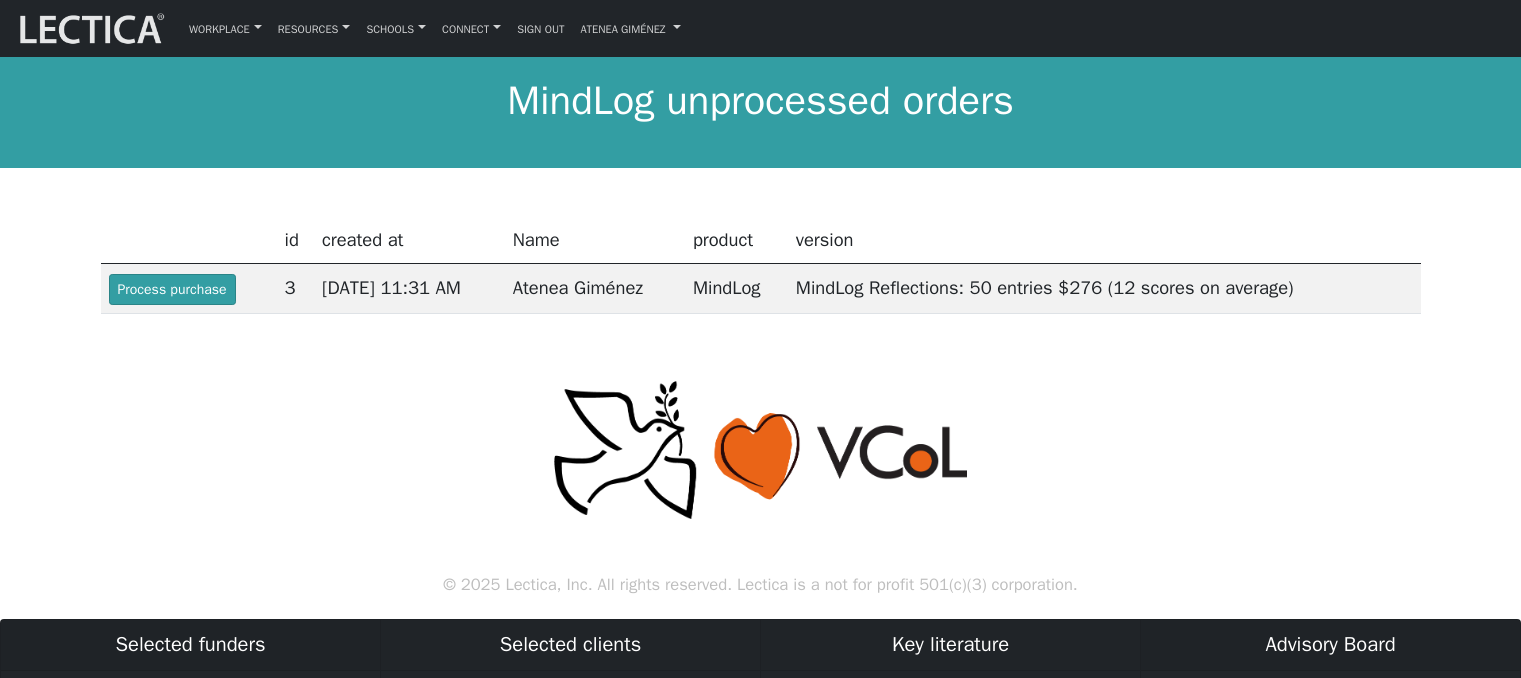 scroll, scrollTop: 0, scrollLeft: 0, axis: both 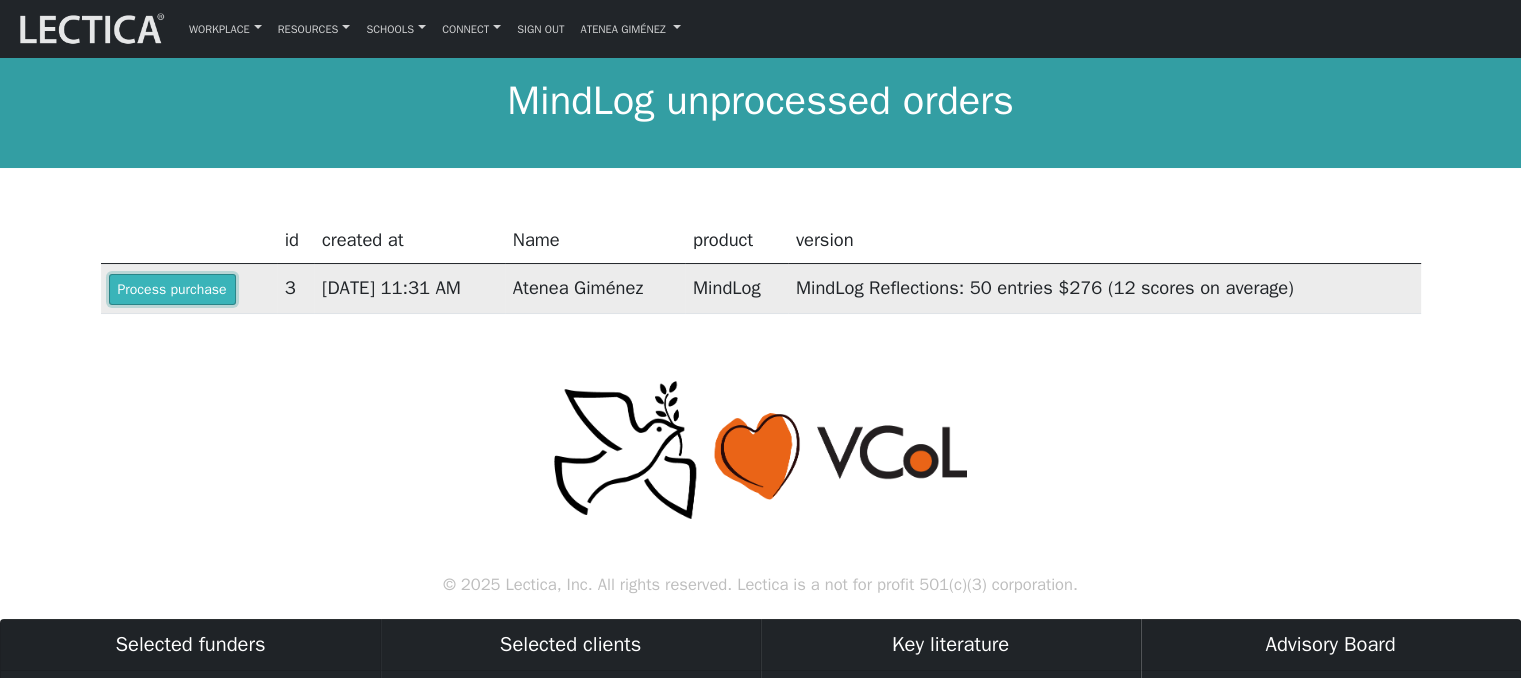 click on "Process purchase" at bounding box center [172, 289] 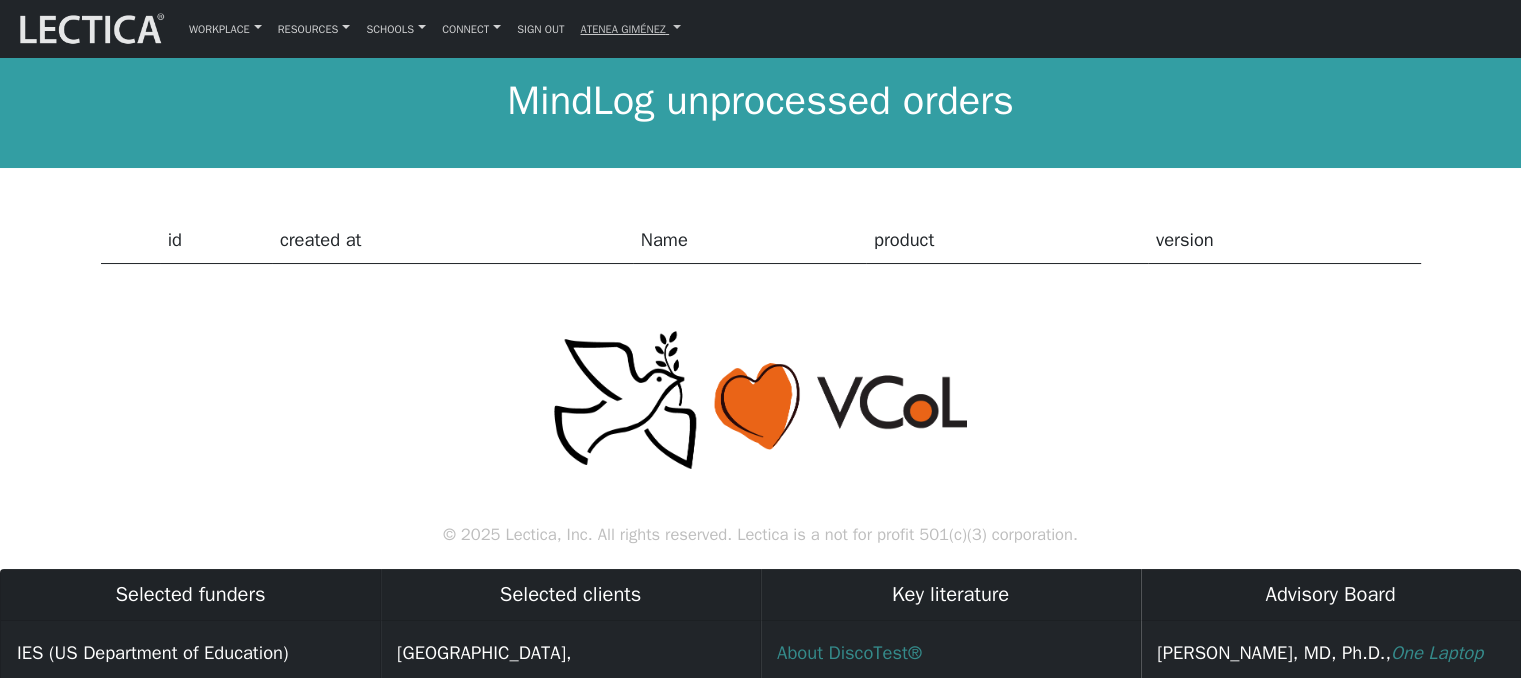 click on "Atenea Giménez" at bounding box center (630, 28) 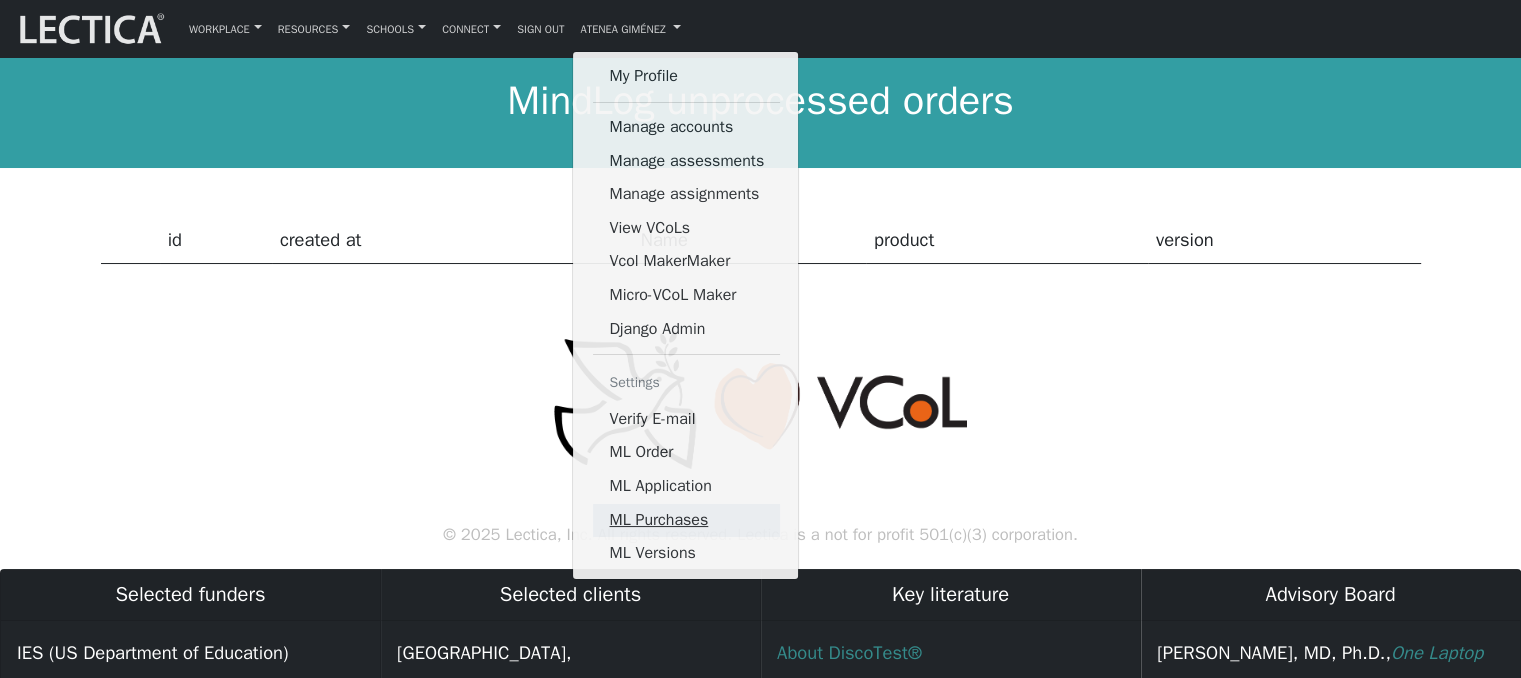 click on "ML Purchases" at bounding box center [686, 521] 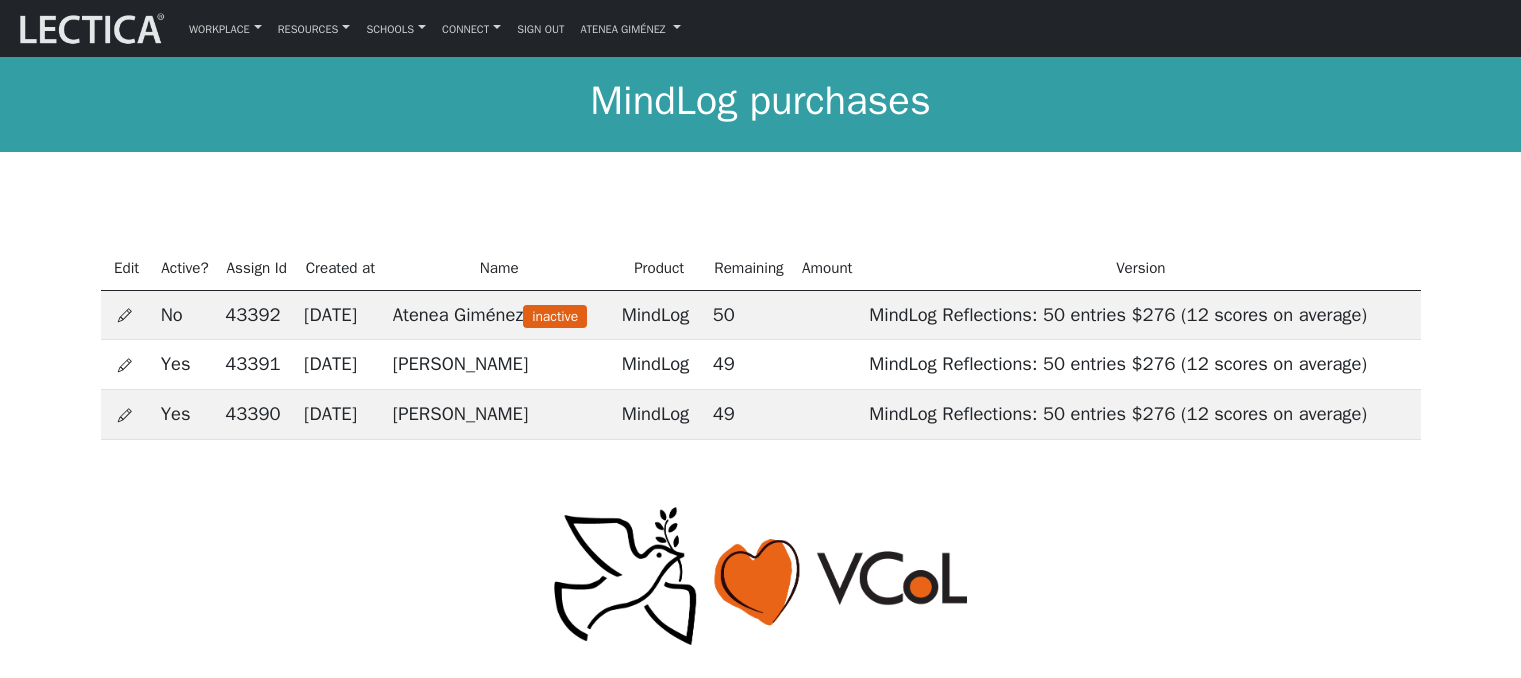 scroll, scrollTop: 0, scrollLeft: 0, axis: both 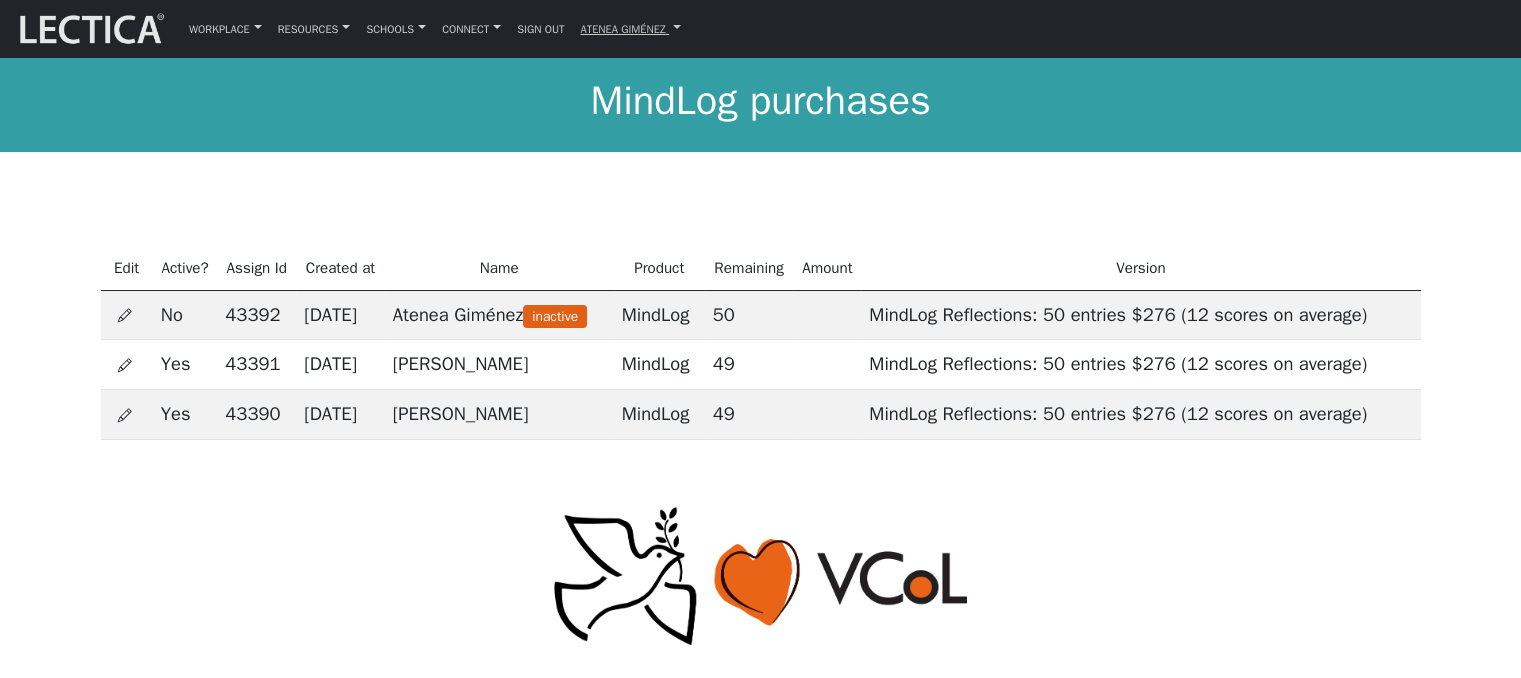 click on "Atenea Giménez" at bounding box center (630, 28) 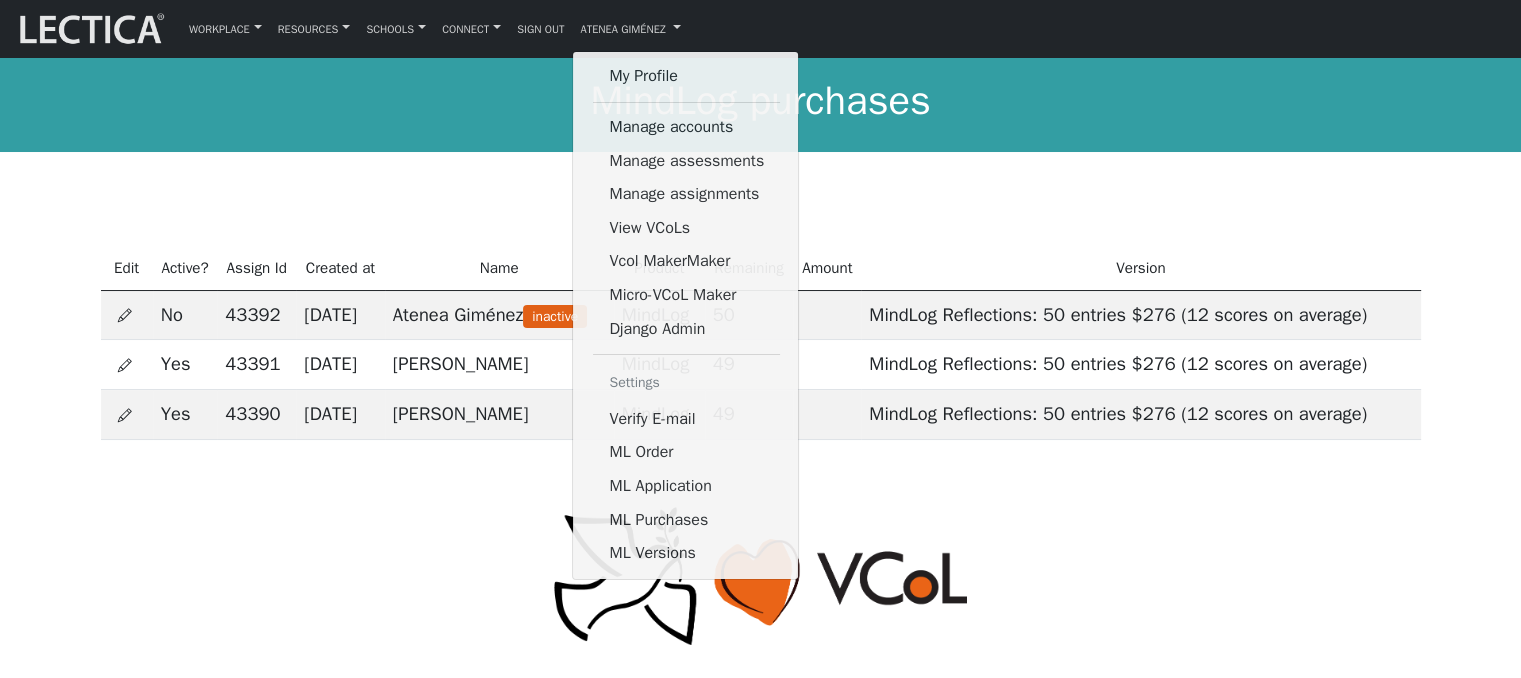 click on "MindLog purchases   Edit   Active?   Assign Id   Created at   Name   Product   Remaining   Amount   Version     No
43392
2025-07-12
Atenea Giménez
inactive
MindLog
50
MindLog Reflections: 50 entries $276  (12 scores on average)
Yes
43391
2025-07-12
Farrah Toto
MindLog
49
MindLog Reflections: 50 entries $276  (12 scores on average)
Yes
43390
2025-07-12
Alessandro Madruga Correia
MindLog
49
MindLog Reflections: 50 entries $276  (12 scores on average)" at bounding box center (760, 256) 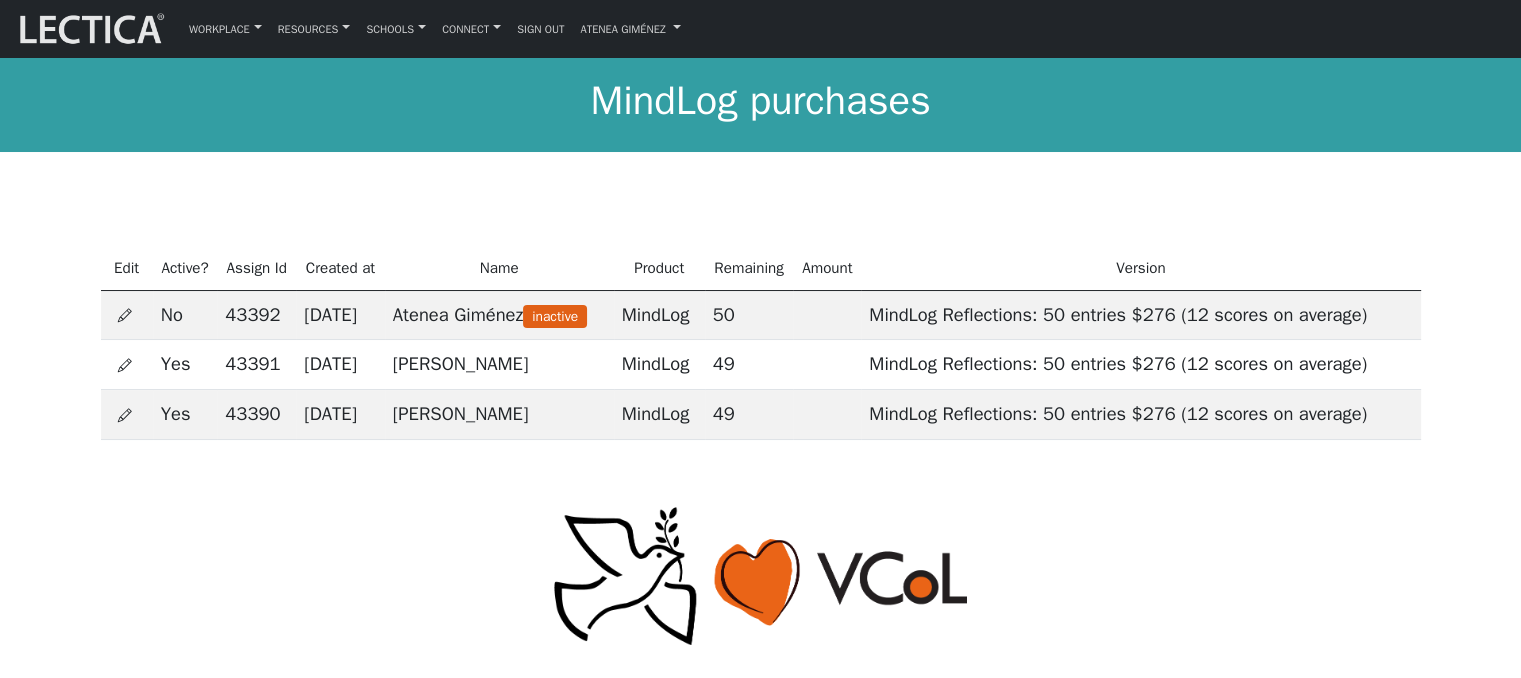 click at bounding box center [125, 315] 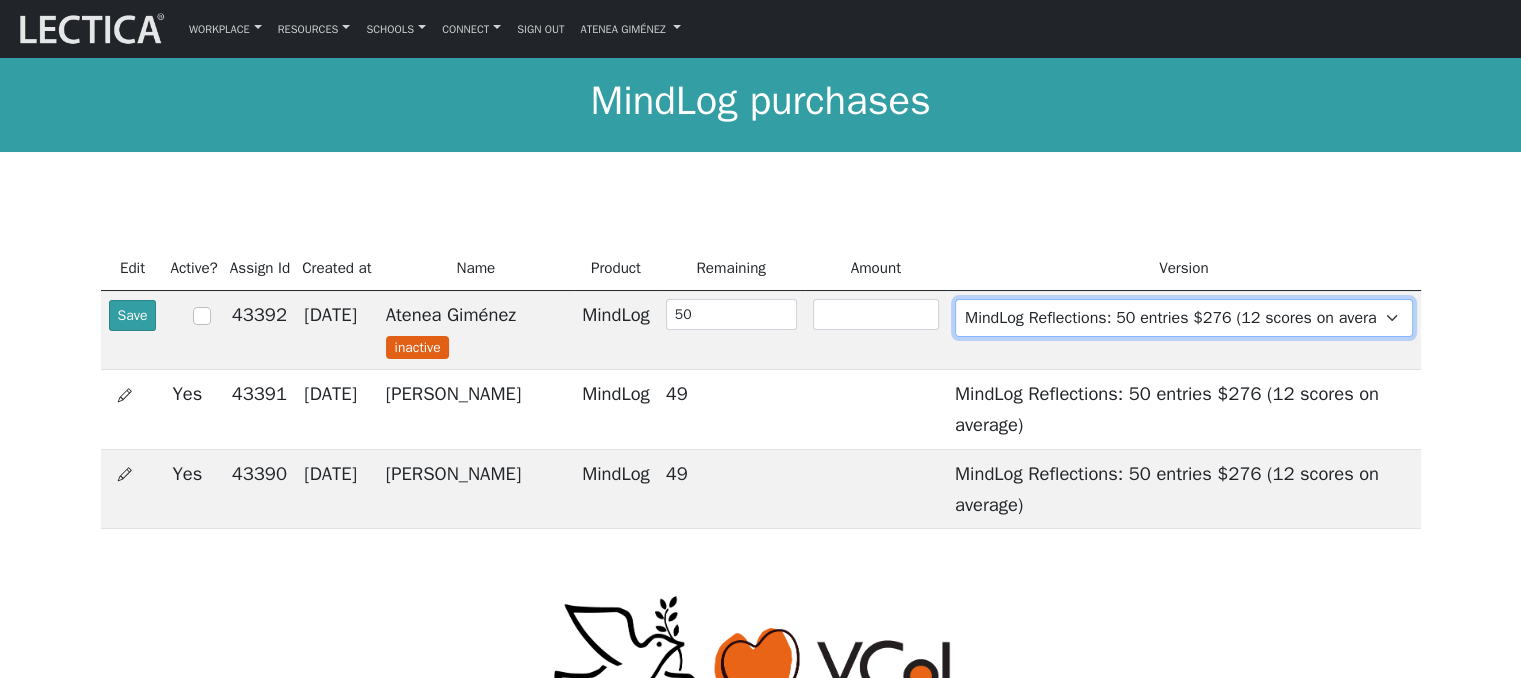 click on "MindLog Reflections: 50 entries $276  (12 scores on average) MindLog Reflections: 75 entries $378  (18 scores on average) MindLog Reflections: 100 entries $456  (24 scores on average) MindLog Essays: 10 entries $220 (10 scores) MindLog Essays: 20 entries $410 (20 scores) MindLog Essays: 30 entries $580 (30 scores) MindLog Reflections INSTITUTE version, 50 entries  (12 scores on average)" at bounding box center (1184, 318) 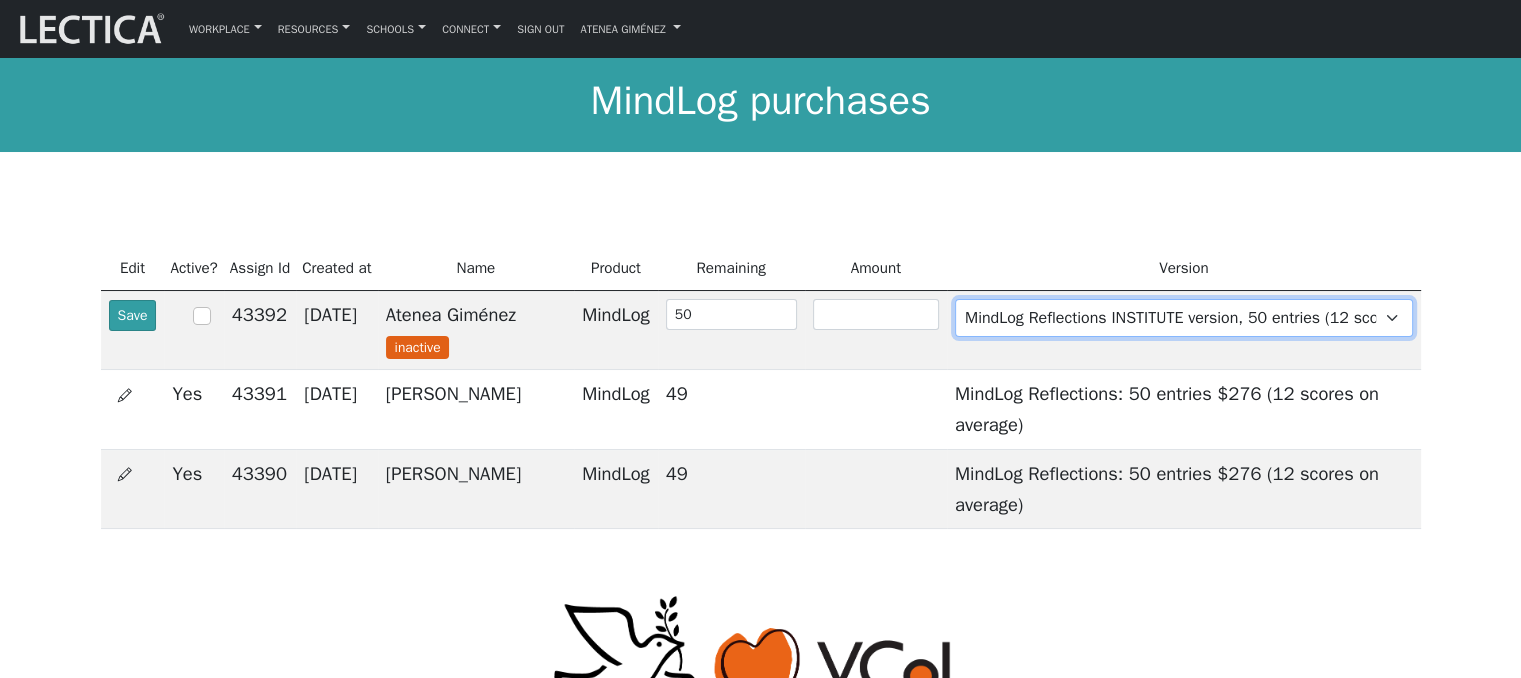 click on "MindLog Reflections: 50 entries $276  (12 scores on average) MindLog Reflections: 75 entries $378  (18 scores on average) MindLog Reflections: 100 entries $456  (24 scores on average) MindLog Essays: 10 entries $220 (10 scores) MindLog Essays: 20 entries $410 (20 scores) MindLog Essays: 30 entries $580 (30 scores) MindLog Reflections INSTITUTE version, 50 entries  (12 scores on average)" at bounding box center (1184, 318) 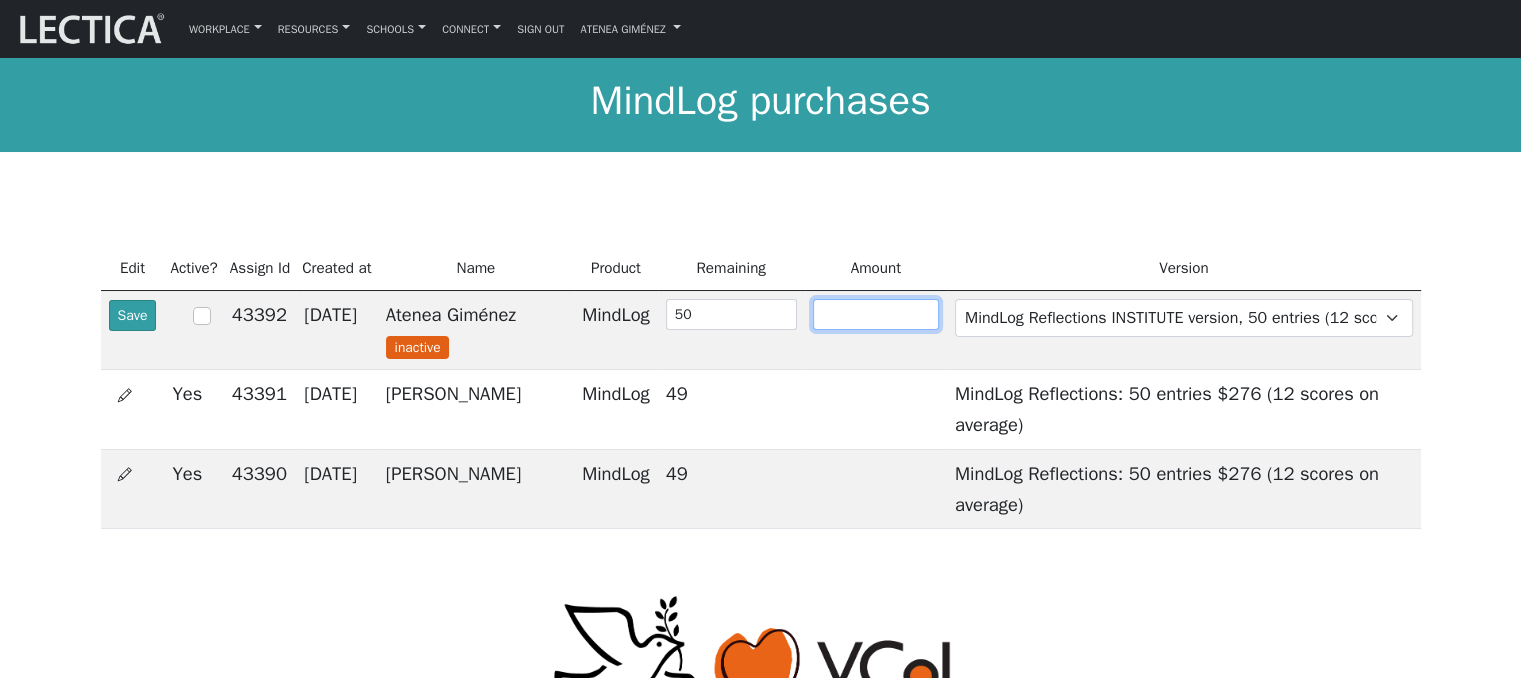 click at bounding box center (876, 314) 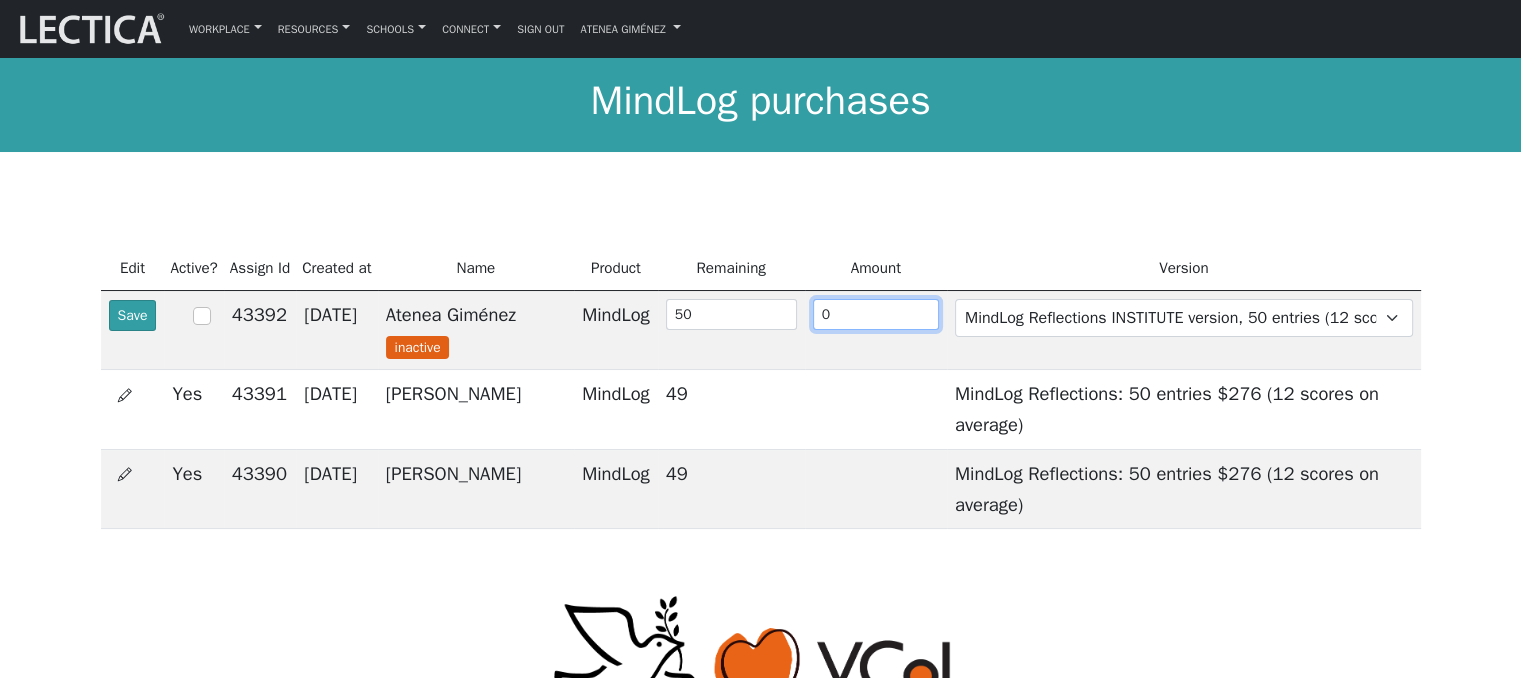 type on "0" 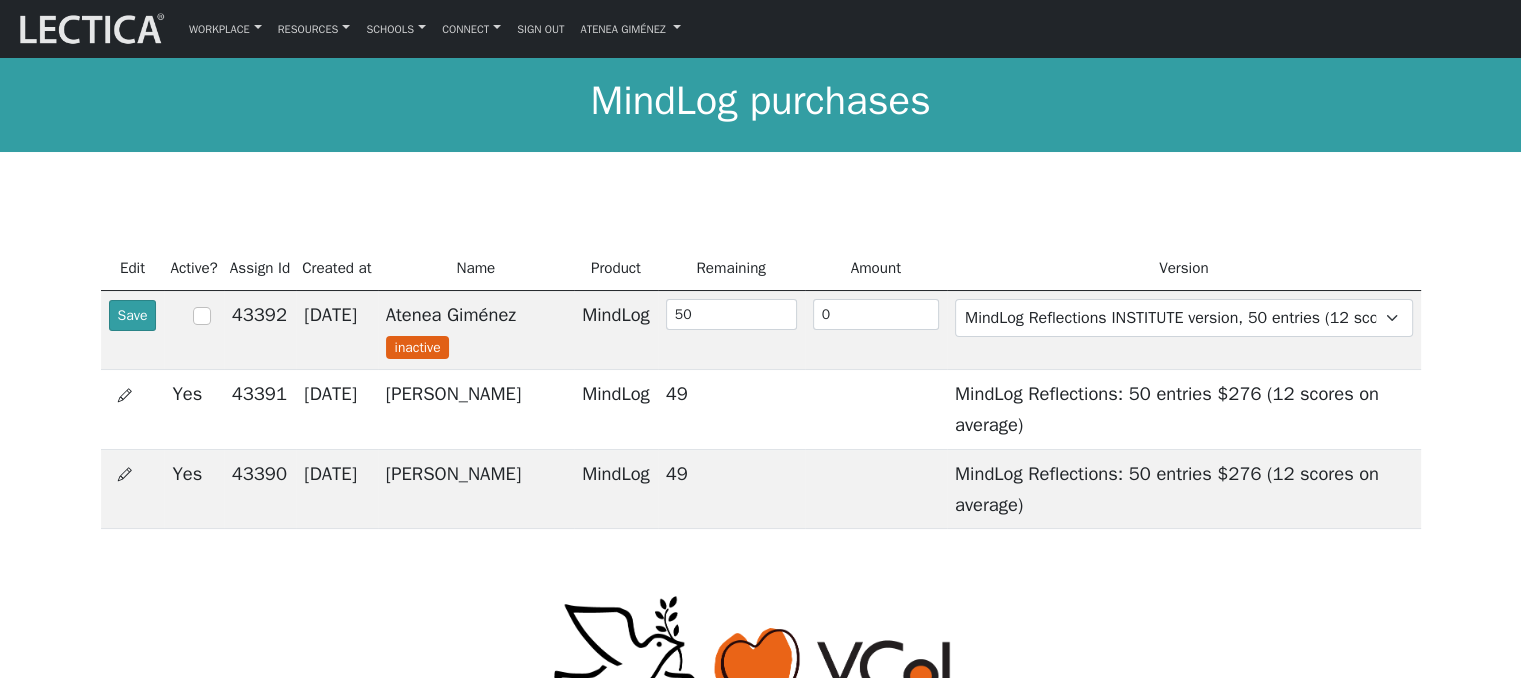 click on "Edit   Active?   Assign Id   Created at   Name   Product   Remaining   Amount   Version   Save
43392
2025-07-12
Atenea Giménez
inactive
MindLog
50   0   MindLog Reflections: 50 entries $276  (12 scores on average) MindLog Reflections: 75 entries $378  (18 scores on average) MindLog Reflections: 100 entries $456  (24 scores on average) MindLog Essays: 10 entries $220 (10 scores) MindLog Essays: 20 entries $410 (20 scores) MindLog Essays: 30 entries $580 (30 scores) MindLog Reflections INSTITUTE version, 50 entries  (12 scores on average)   Yes
43391
2025-07-12
Farrah Toto
MindLog
49
MindLog Reflections: 50 entries $276  (12 scores on average)
Yes
43390
2025-07-12
49" at bounding box center [761, 373] 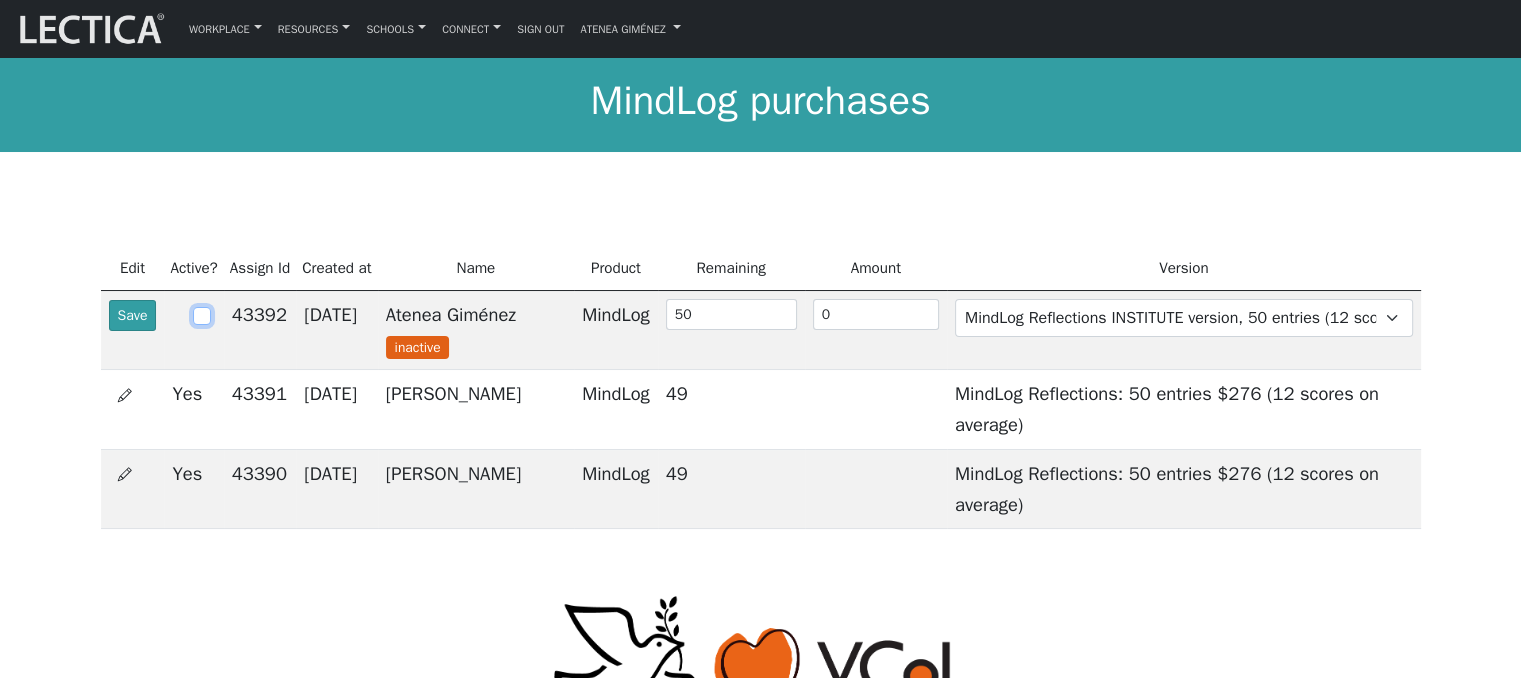 click at bounding box center [202, 316] 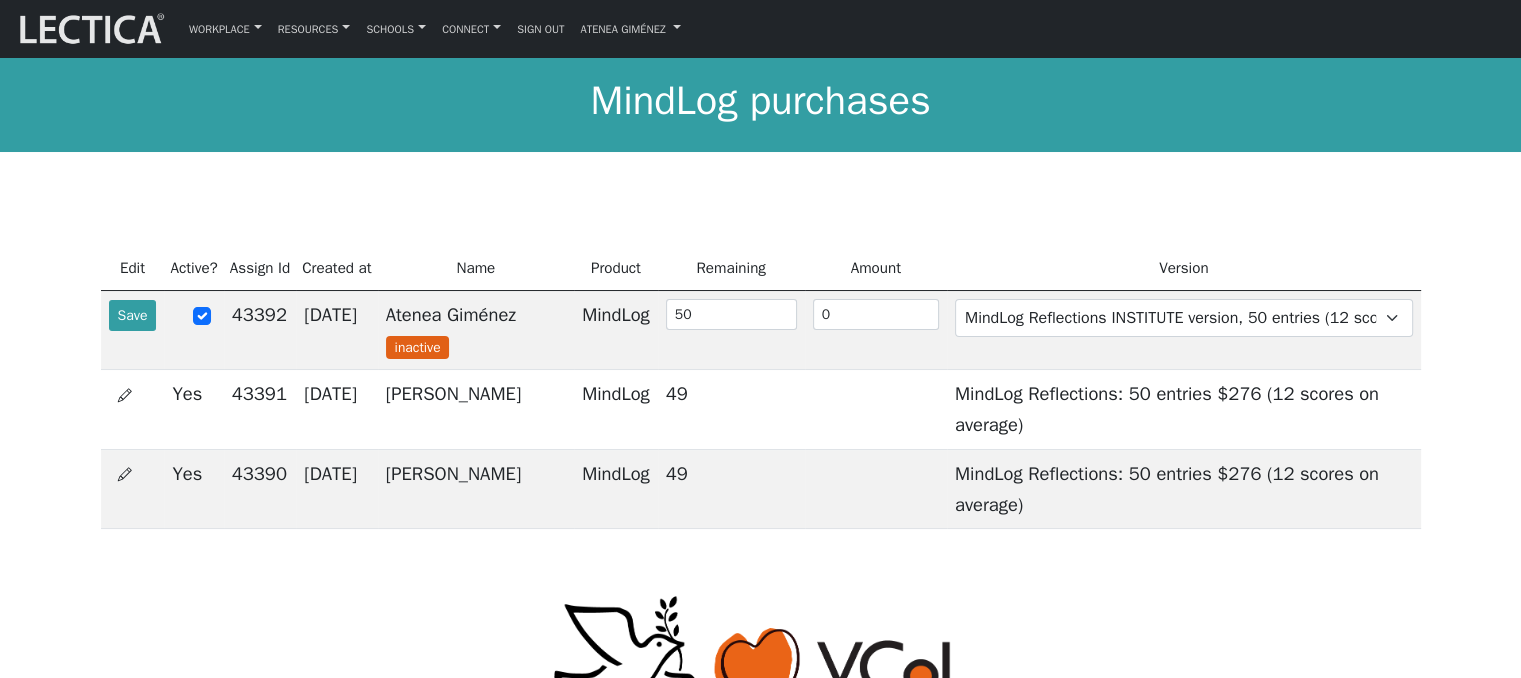 click on "Save" at bounding box center [133, 315] 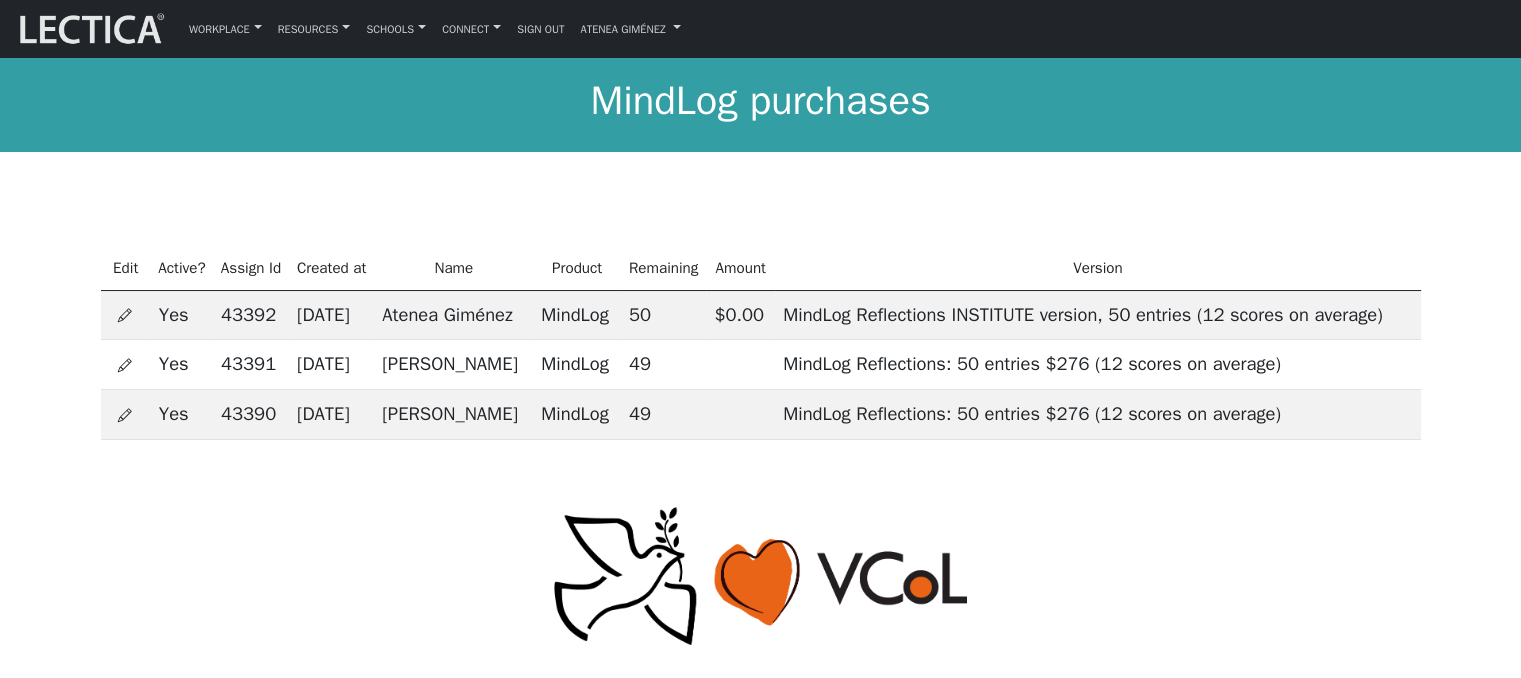 click at bounding box center [125, 365] 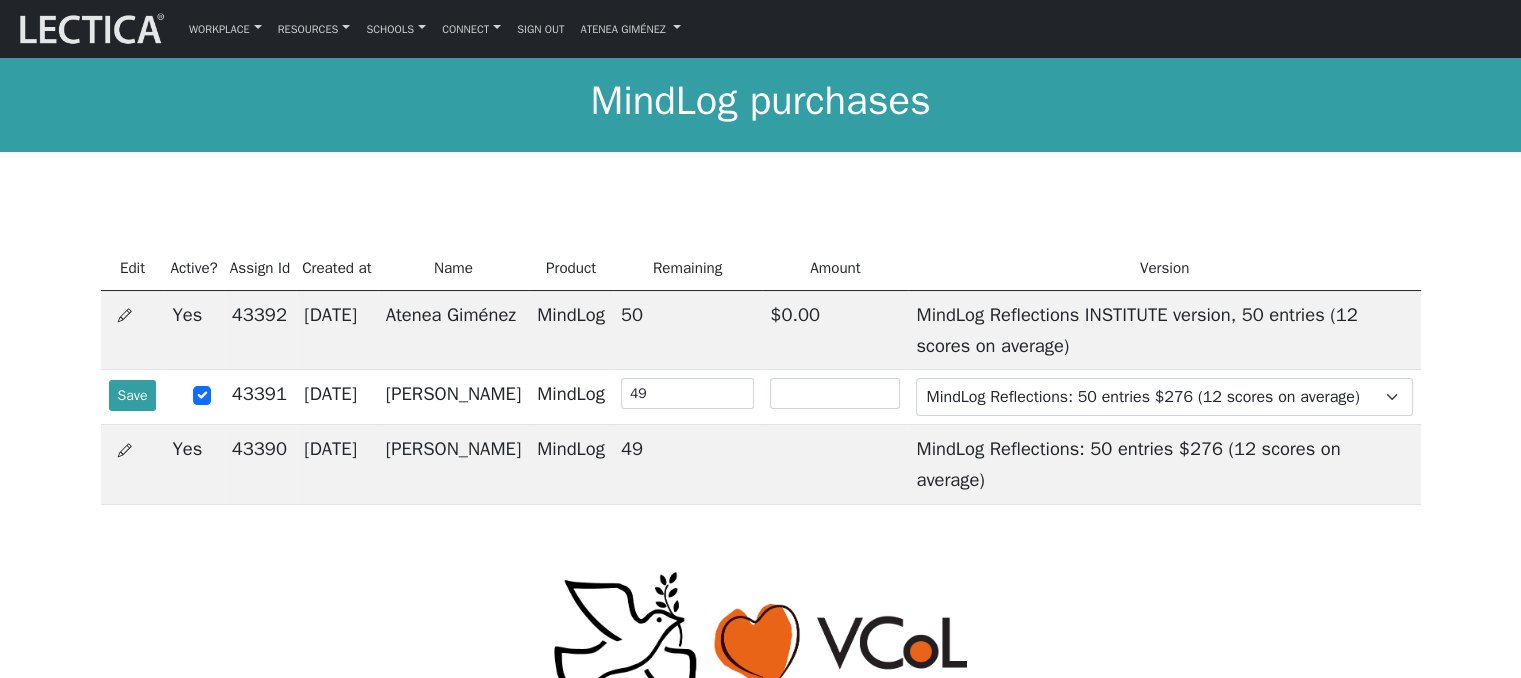 click on "Save" at bounding box center [133, 395] 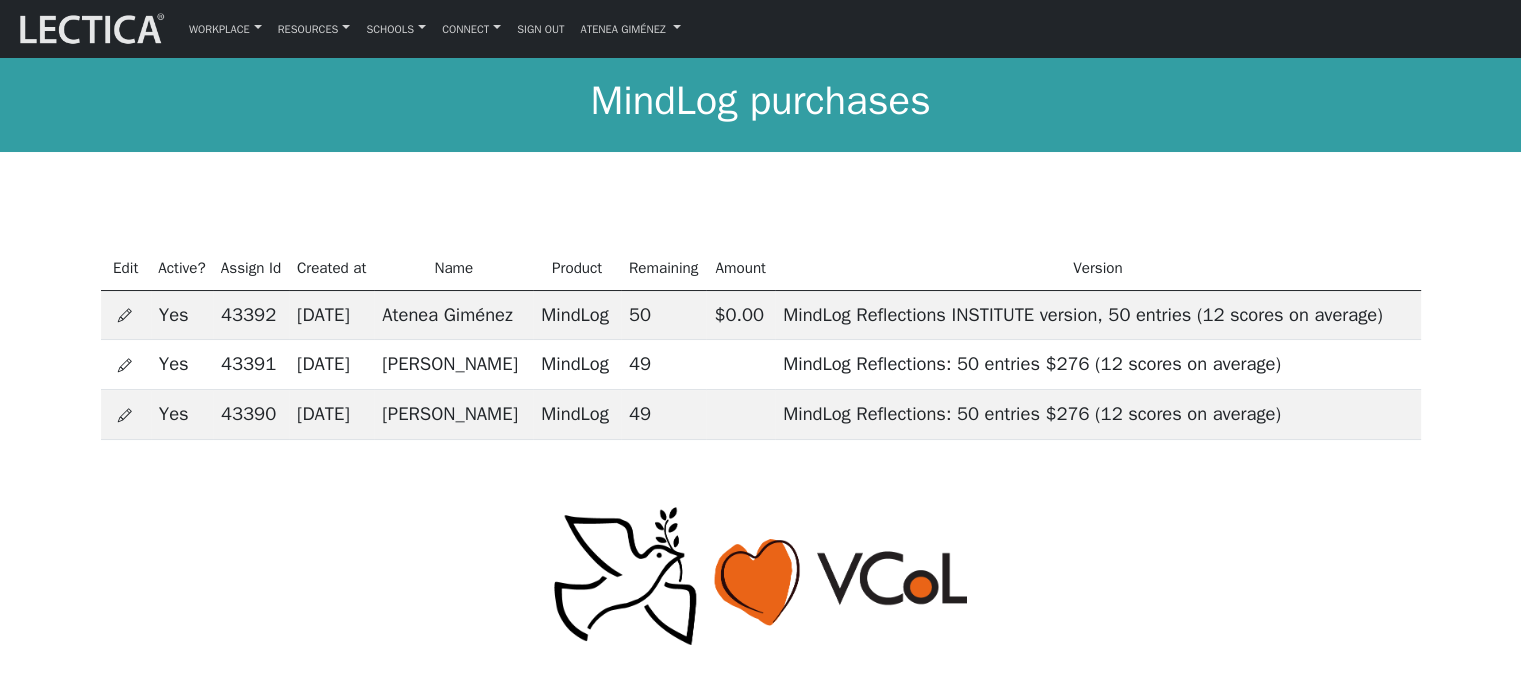 click on "MindLog purchases" at bounding box center [760, 104] 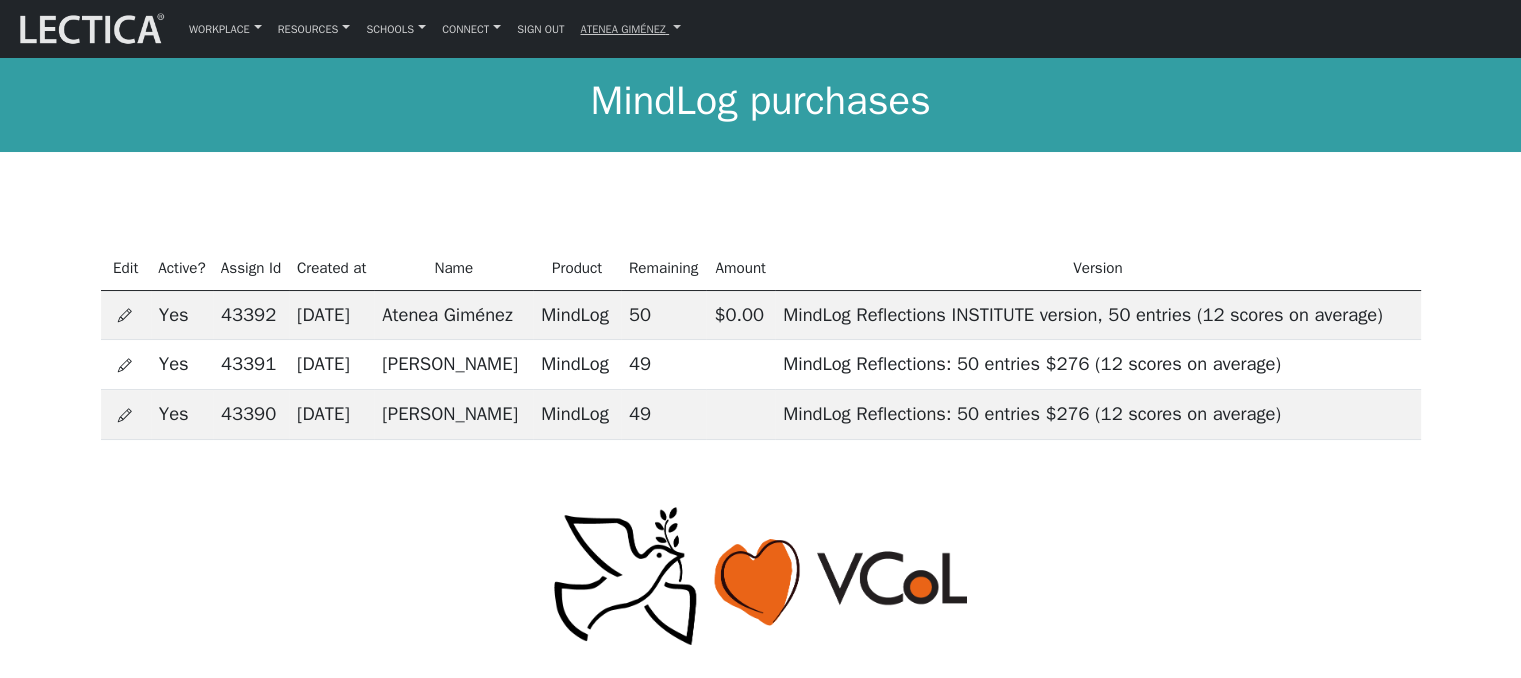 click on "Atenea Giménez" at bounding box center (630, 28) 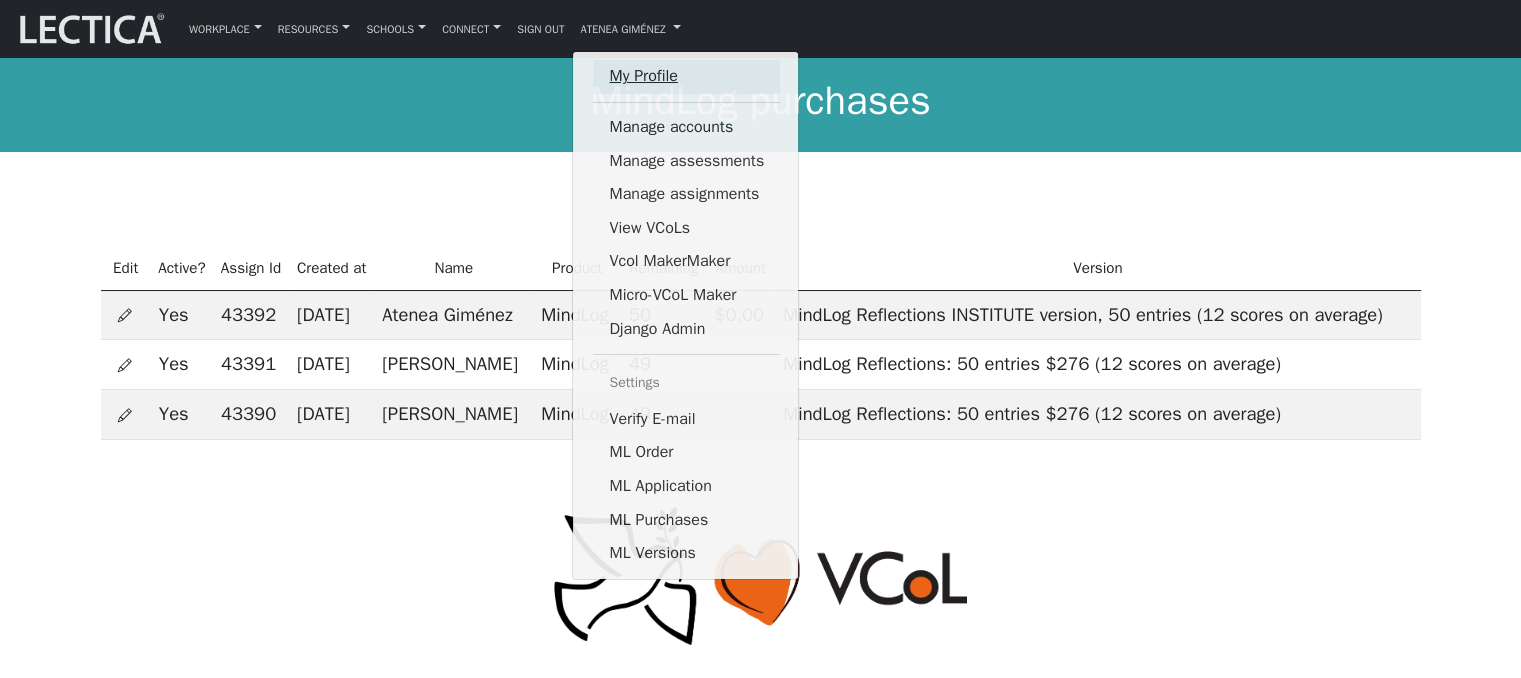 click on "My Profile" at bounding box center [686, 77] 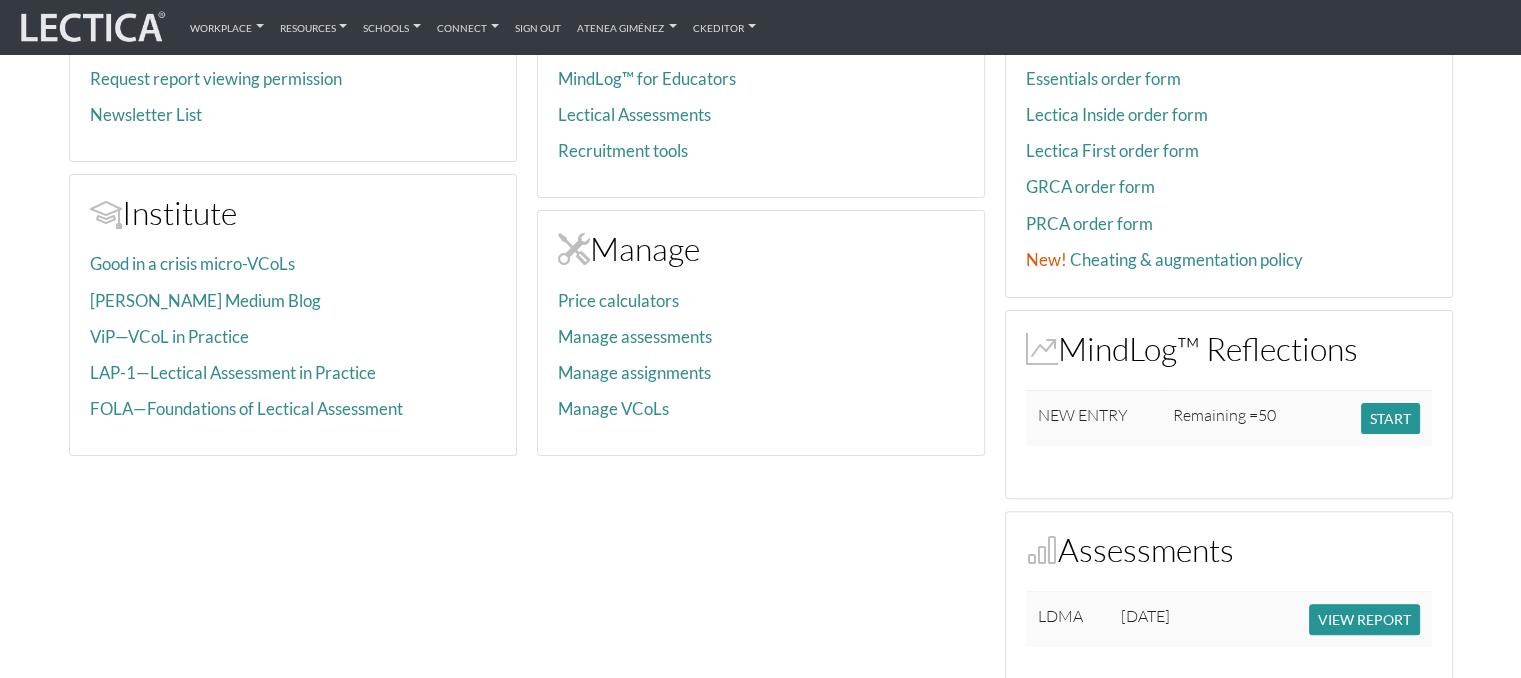 scroll, scrollTop: 500, scrollLeft: 0, axis: vertical 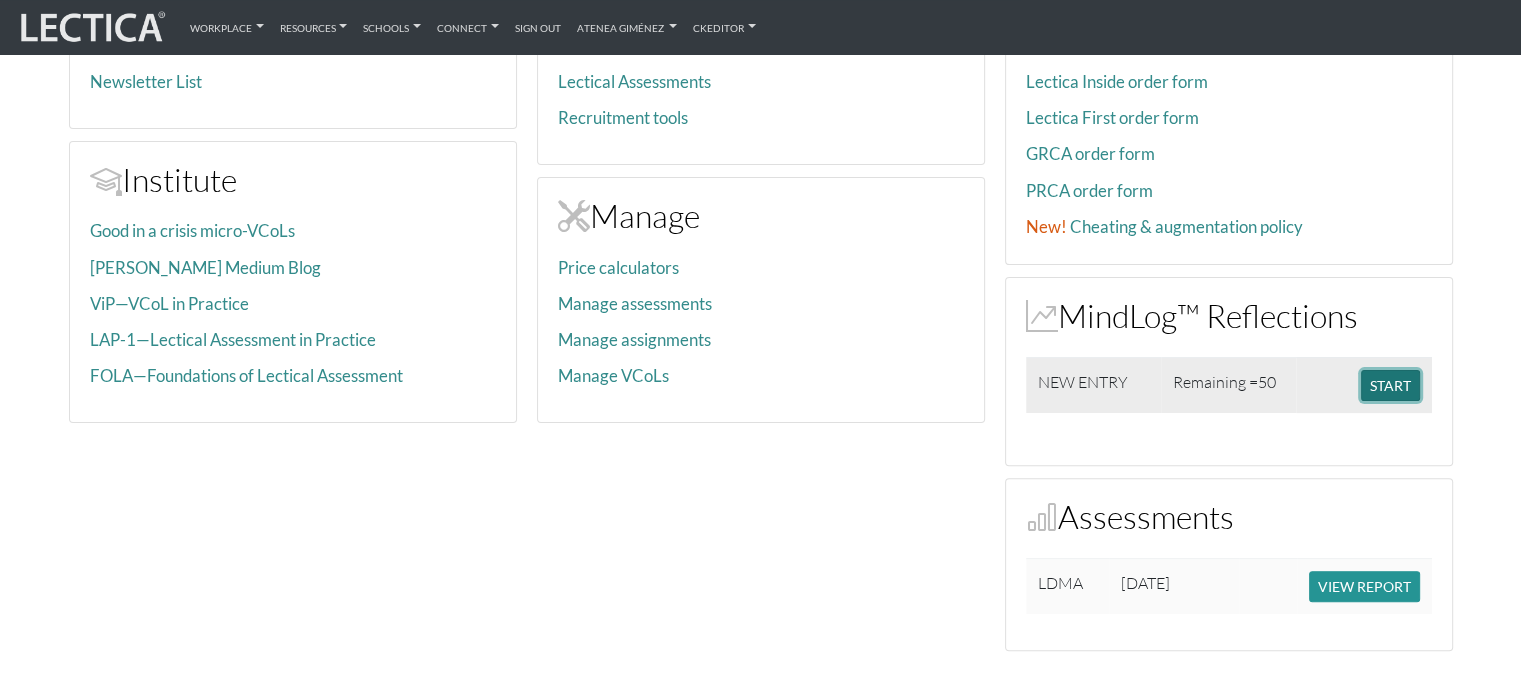 click on "START" at bounding box center [1390, 385] 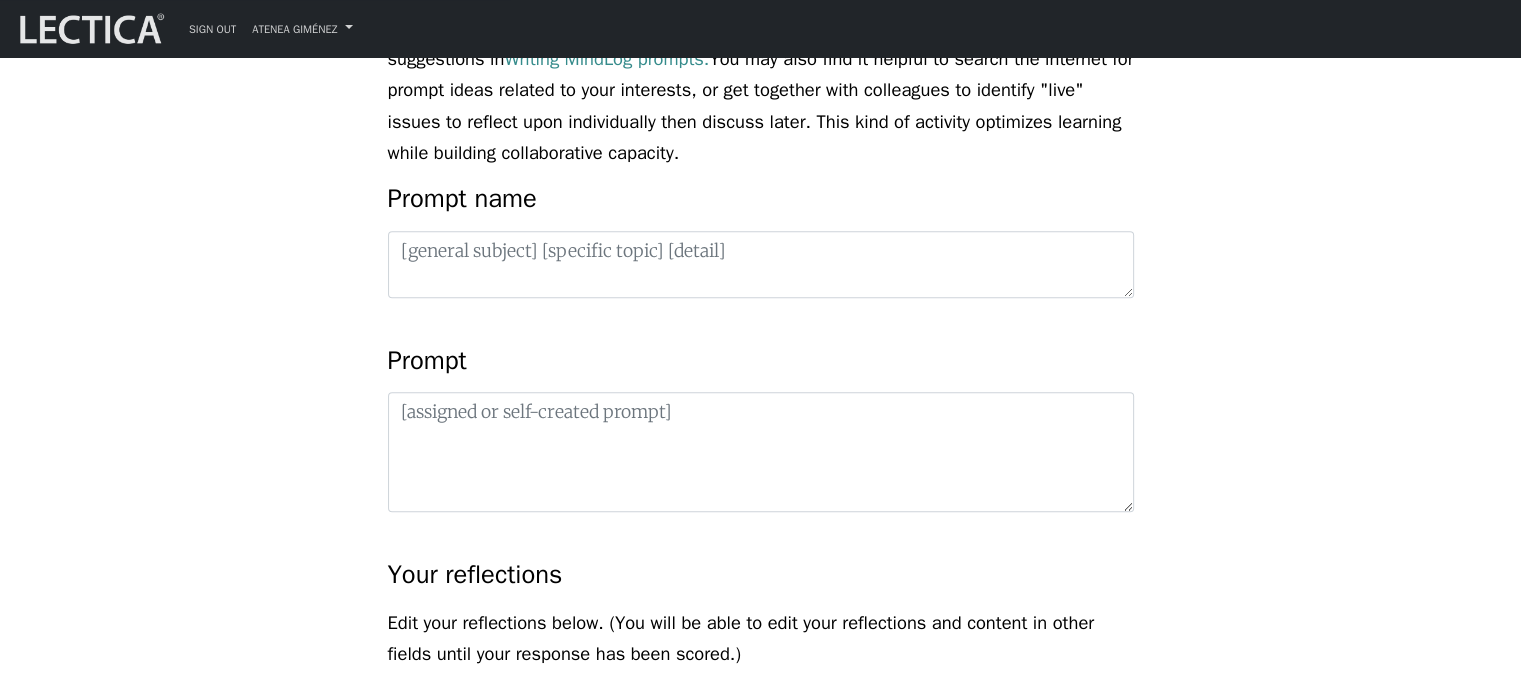 scroll, scrollTop: 800, scrollLeft: 0, axis: vertical 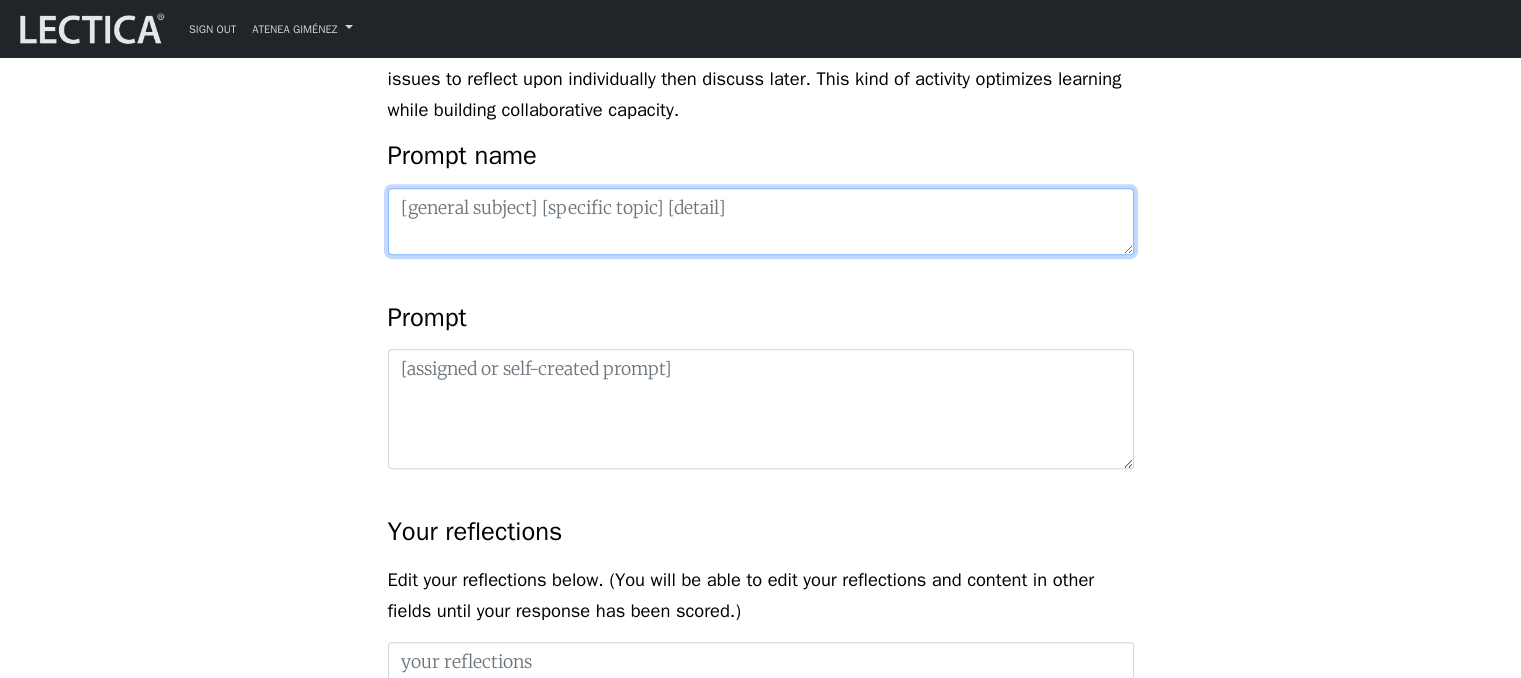 click at bounding box center [761, 221] 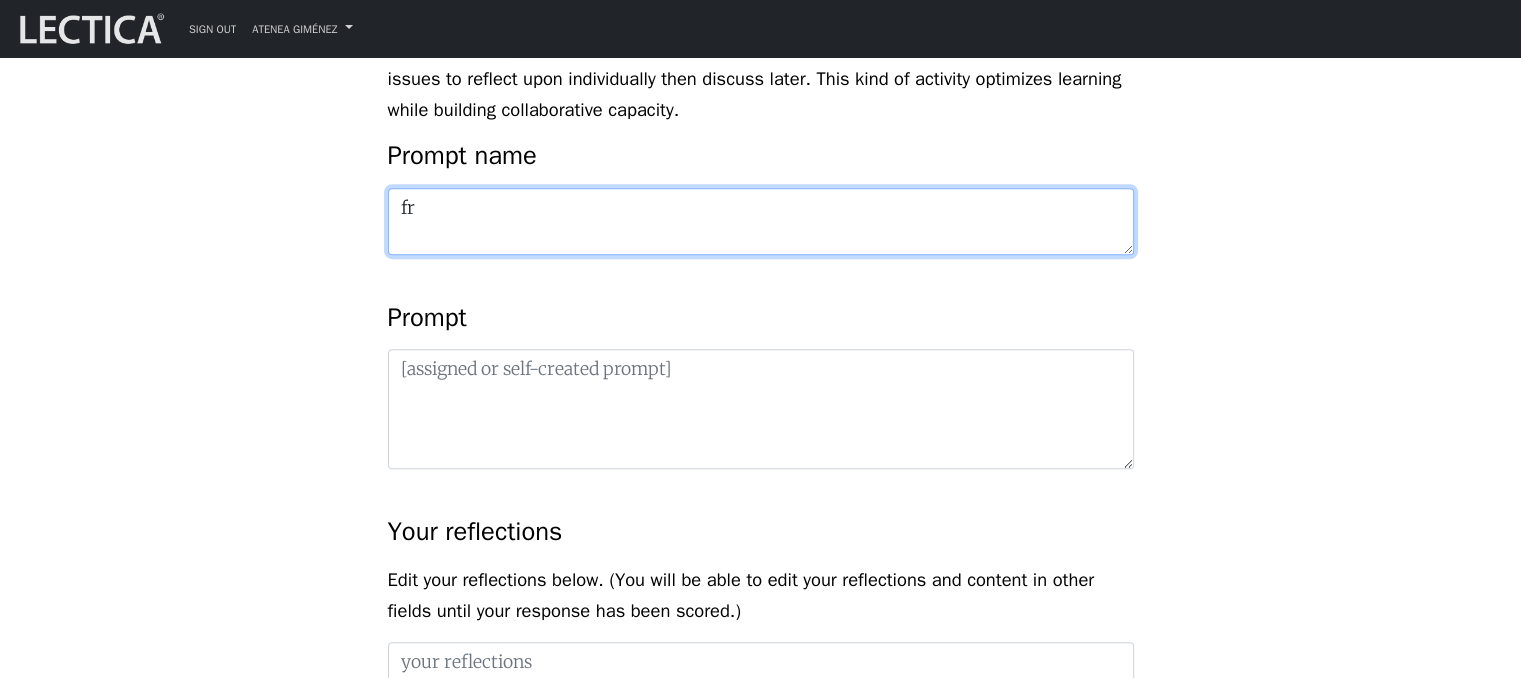 type on "f" 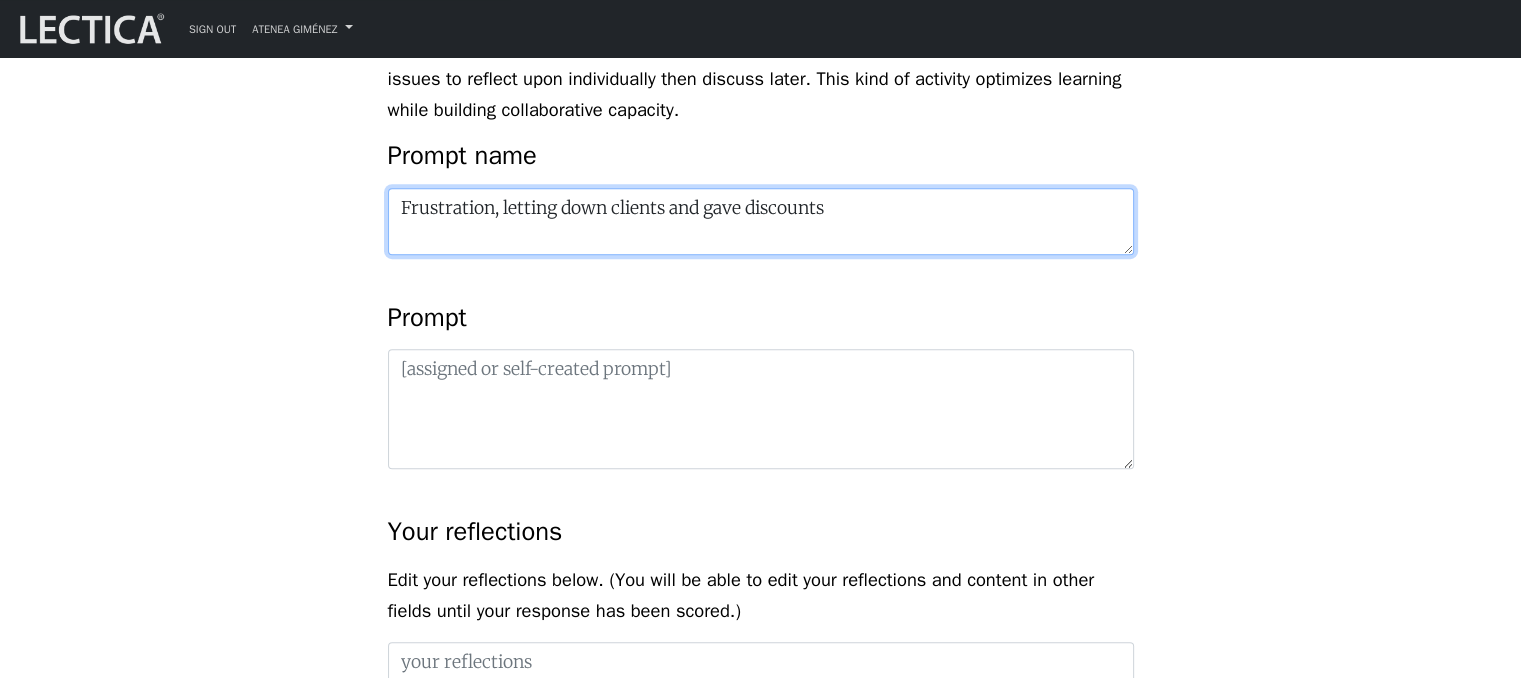 type on "Frustration, letting down clients and gave discounts" 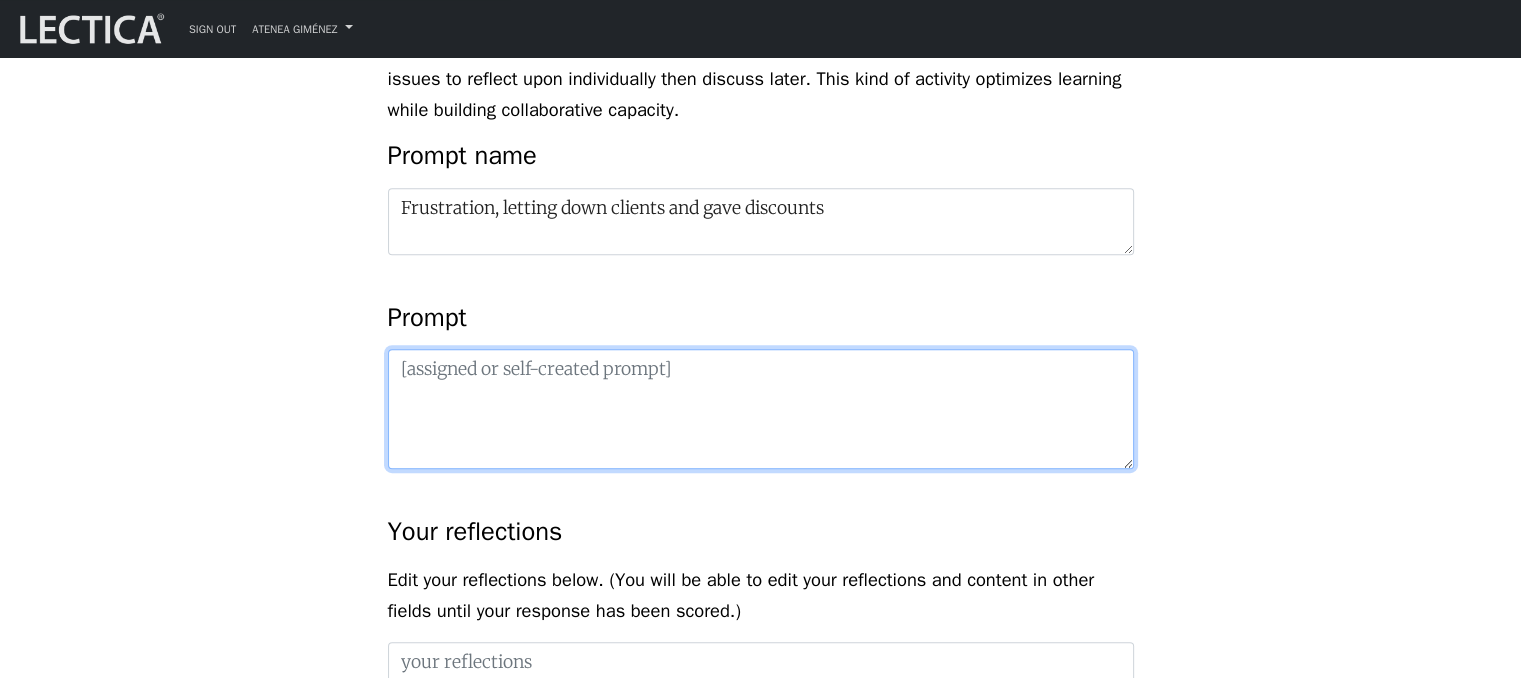 click at bounding box center [761, 409] 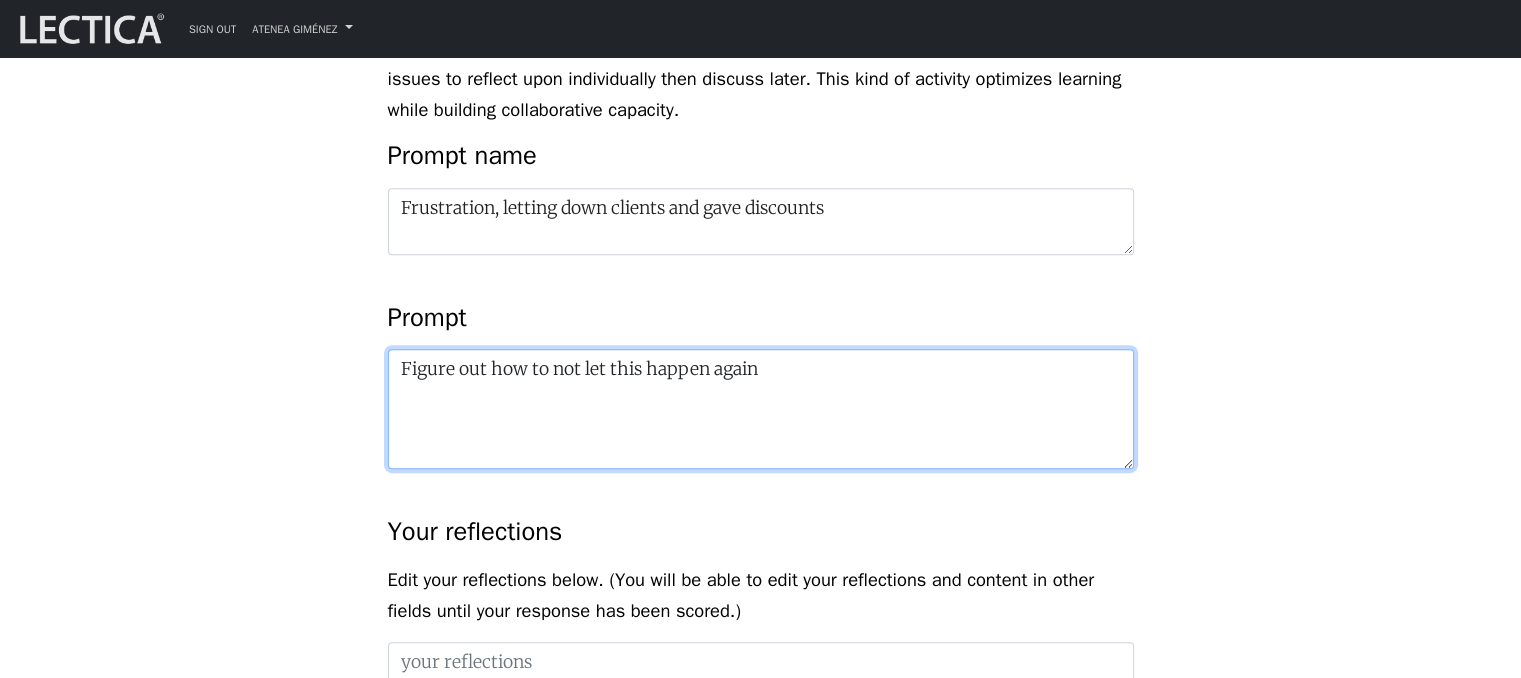 type on "Figure out how to not let this happen again" 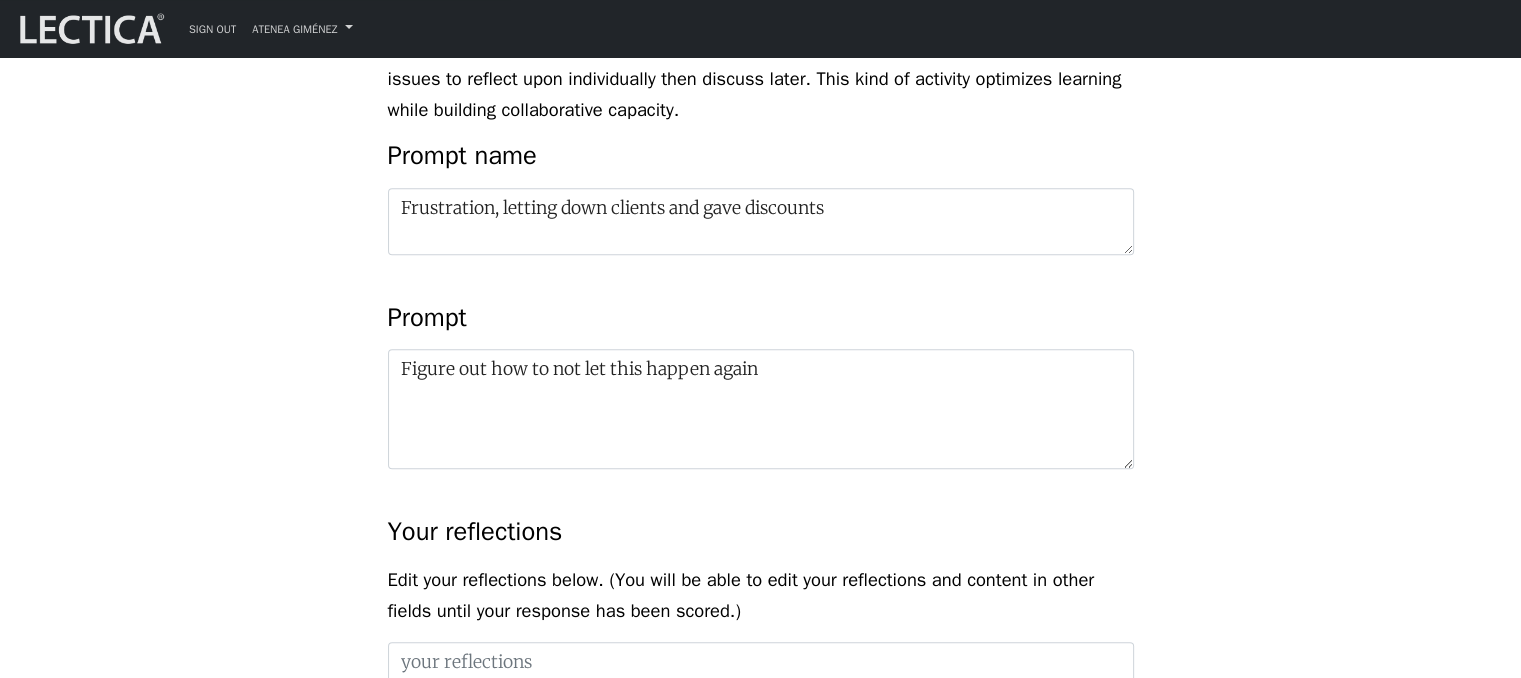 click on "MindLog is a tool for reflecting on and learning from life experience. It's designed to help
you
use practice and reflective activities to optimize learning. To get the most out of MindLog, we suggest
that you
make regular entries. Reflecting regularly, setting (and practicing) relevant micro-tasks,
and seeking
feedback from trusted others will help you build skills for leveraging your brain's built-in
learning mechanisms to drive and optimize your own growth.
MindLog will work best for you if you begin as you plan to go on. In other words,
begin with a
level of effort that that you can maintain over time.
About prompt names and prompts     Prompt name       Prompt" at bounding box center (761, 588) 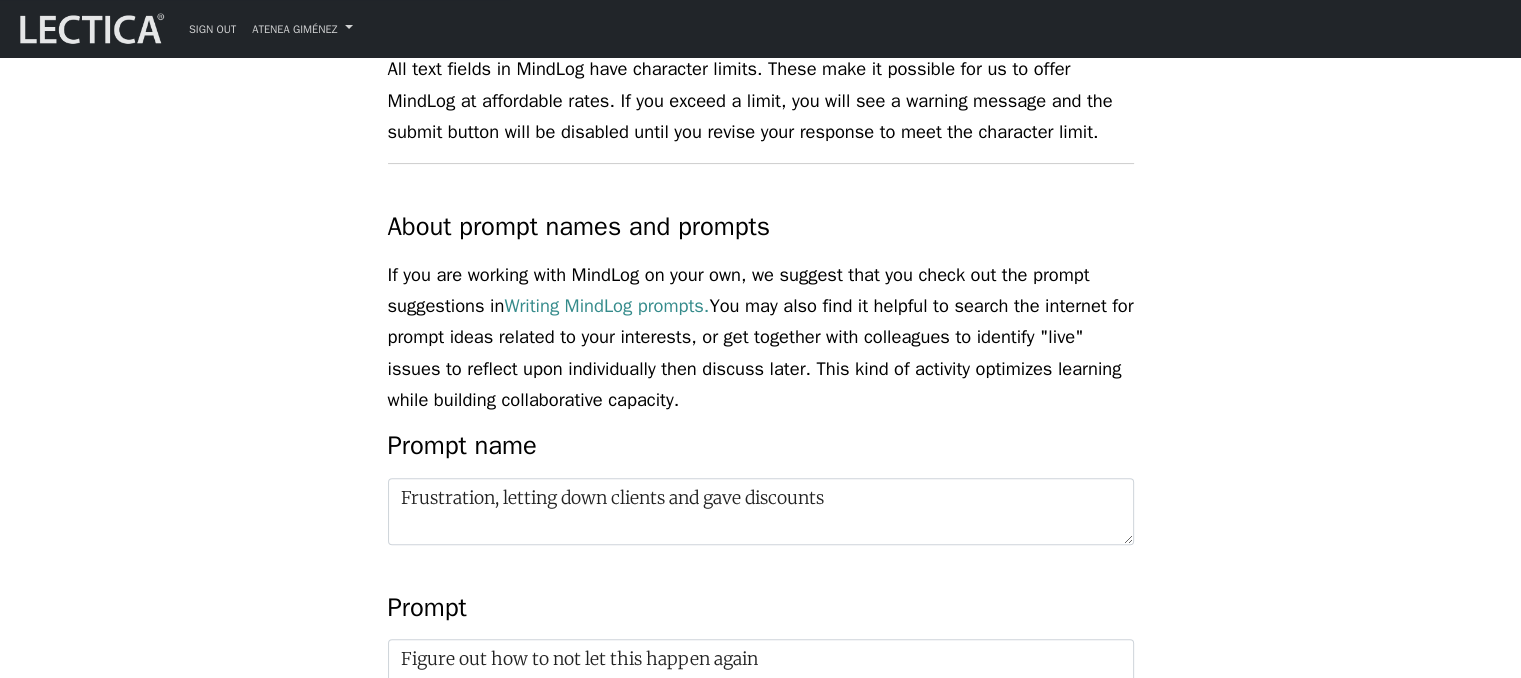 scroll, scrollTop: 500, scrollLeft: 0, axis: vertical 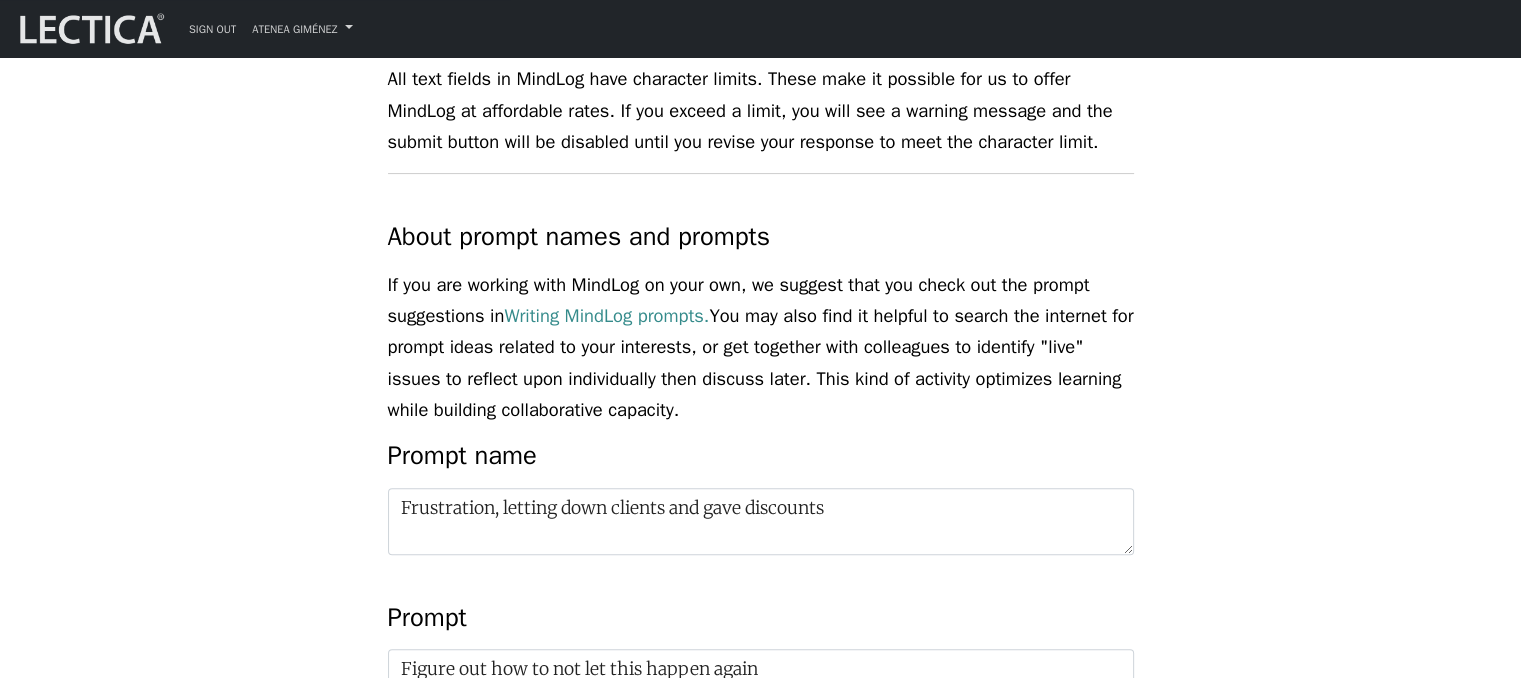 copy on "If you are working with MindLog on your own, we suggest that you check out the prompt
suggestions in
Writing MindLog prompts.  You may also find it helpful to search the internet for
prompt ideas related
to your interests, or get together with colleagues to identify "live" issues to reflect
upon individually
then discuss later. This kind of activity optimizes learning while building
collaborative capacity." 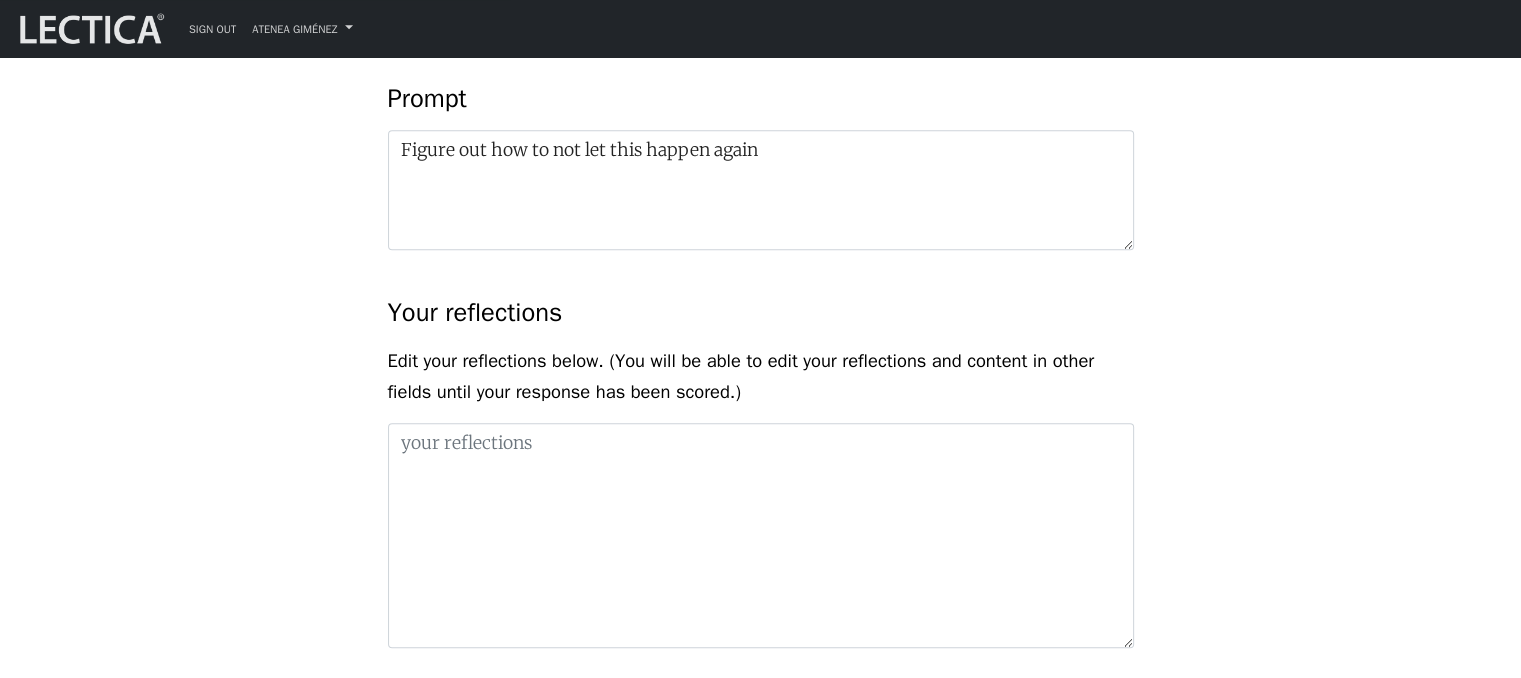 scroll, scrollTop: 1100, scrollLeft: 0, axis: vertical 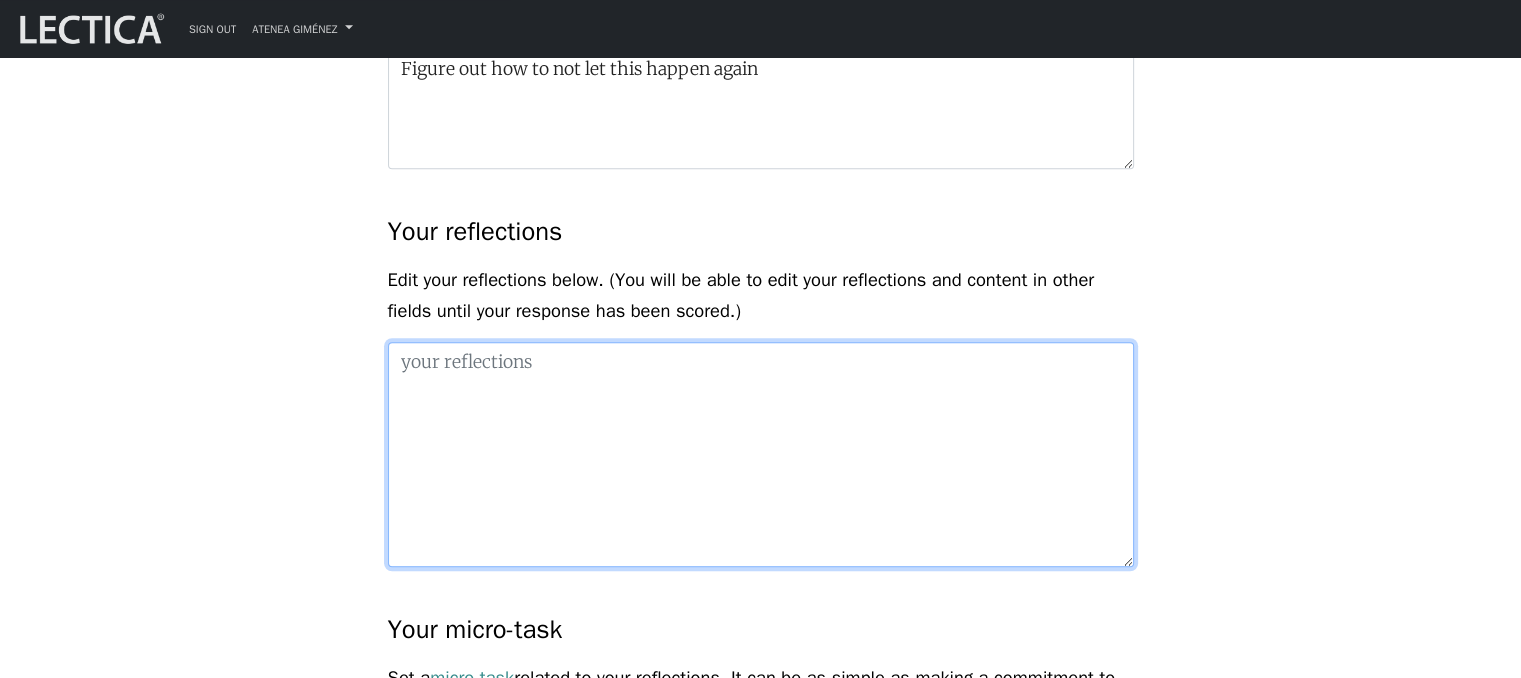 click at bounding box center (761, 454) 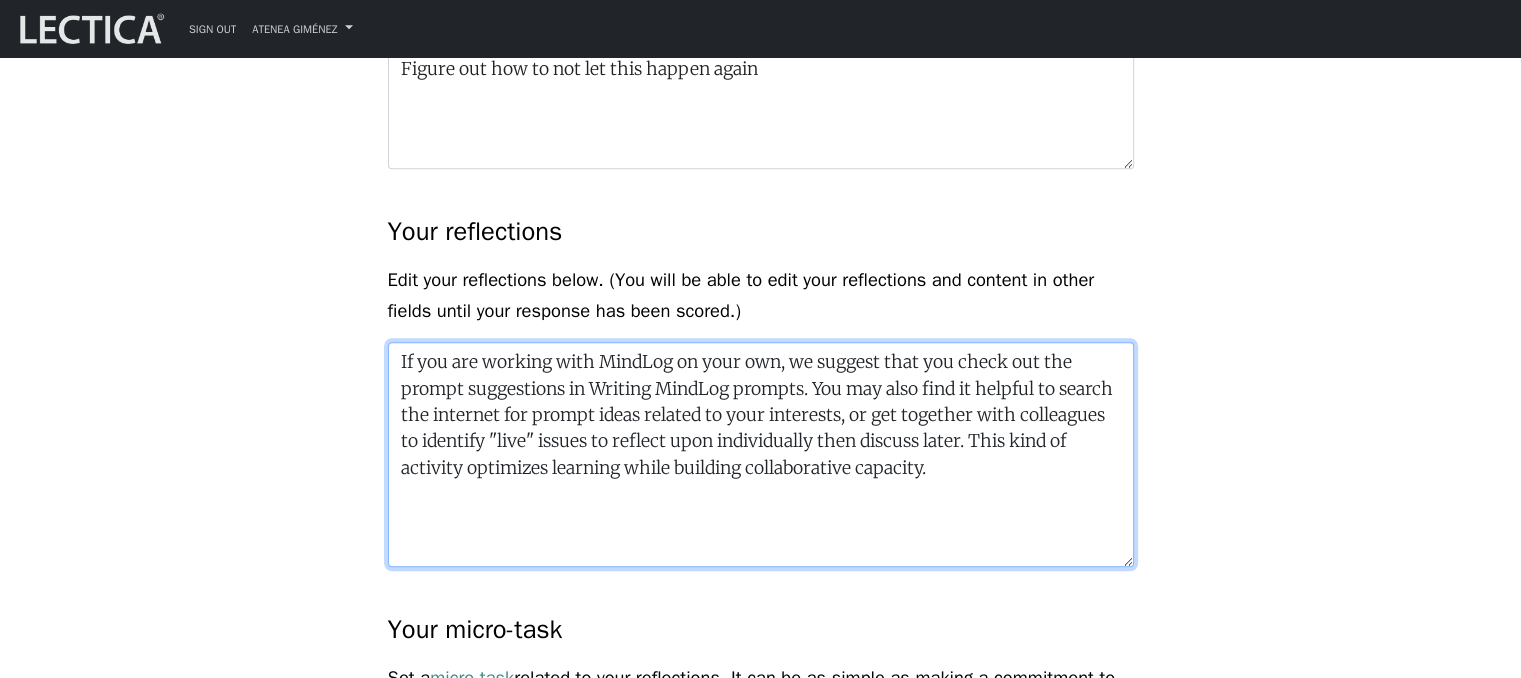 paste on "If you are working with MindLog on your own, we suggest that you check out the prompt suggestions in Writing MindLog prompts. You may also find it helpful to search the internet for prompt ideas related to your interests, or get together with colleagues to identify "live" issues to reflect upon individually then discuss later. This kind of activity optimizes learning while building collaborative capacity." 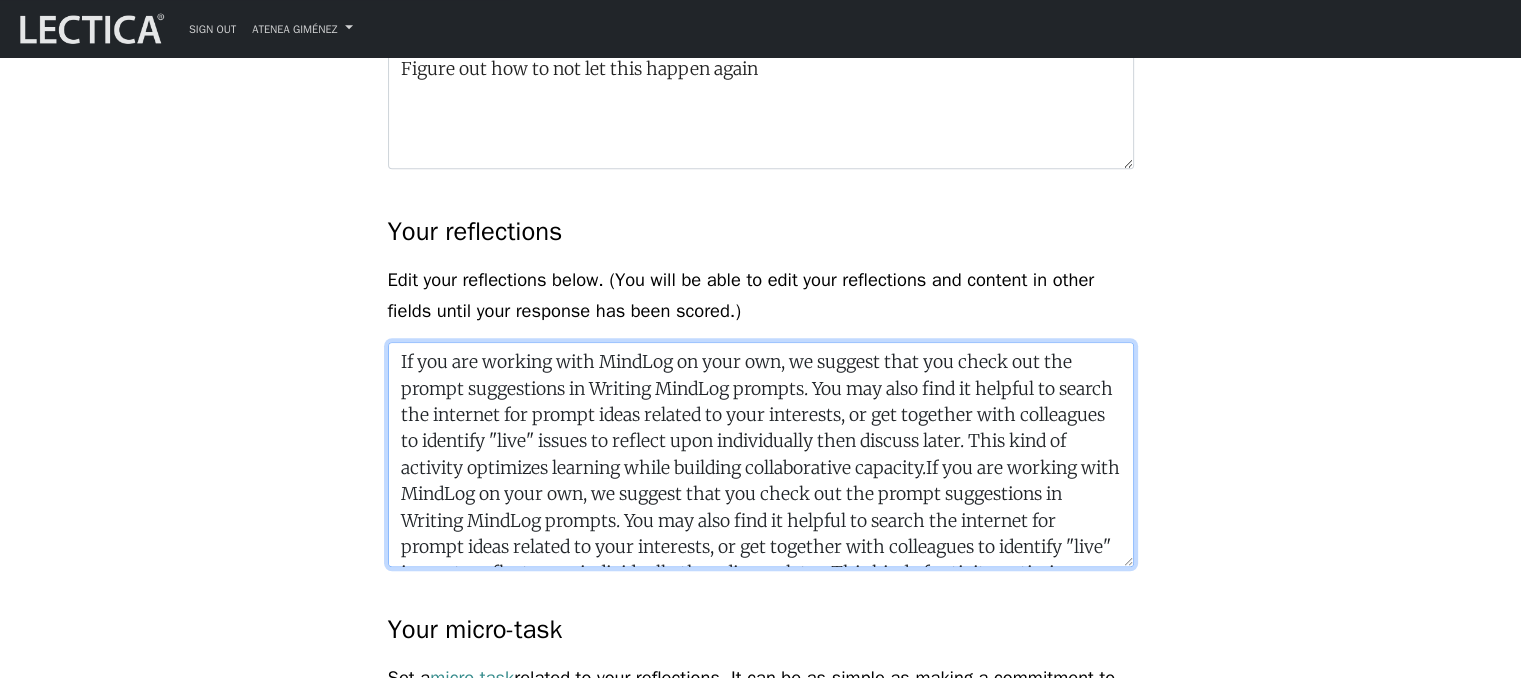 scroll, scrollTop: 44, scrollLeft: 0, axis: vertical 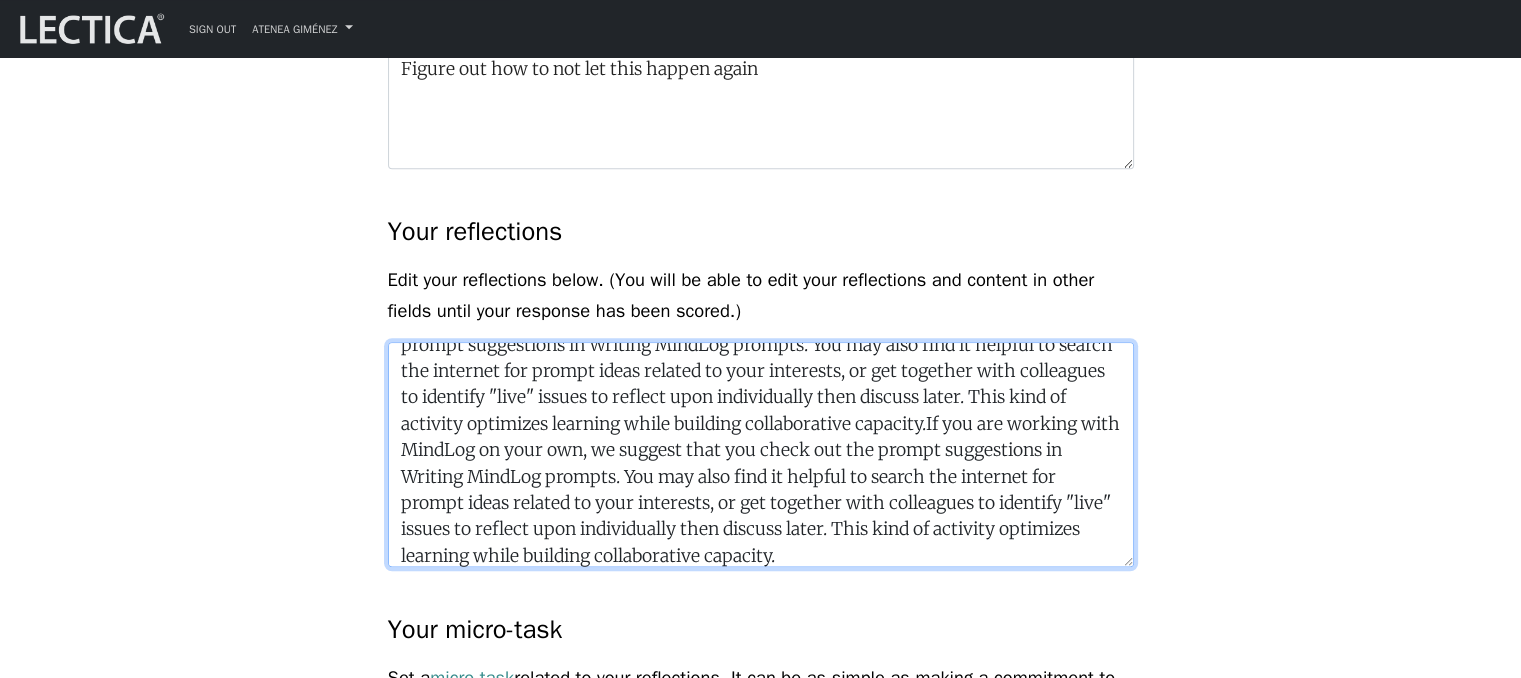 paste on "If you are working with MindLog on your own, we suggest that you check out the prompt suggestions in Writing MindLog prompts. You may also find it helpful to search the internet for prompt ideas related to your interests, or get together with colleagues to identify "live" issues to reflect upon individually then discuss later. This kind of activity optimizes learning while building collaborative capacity." 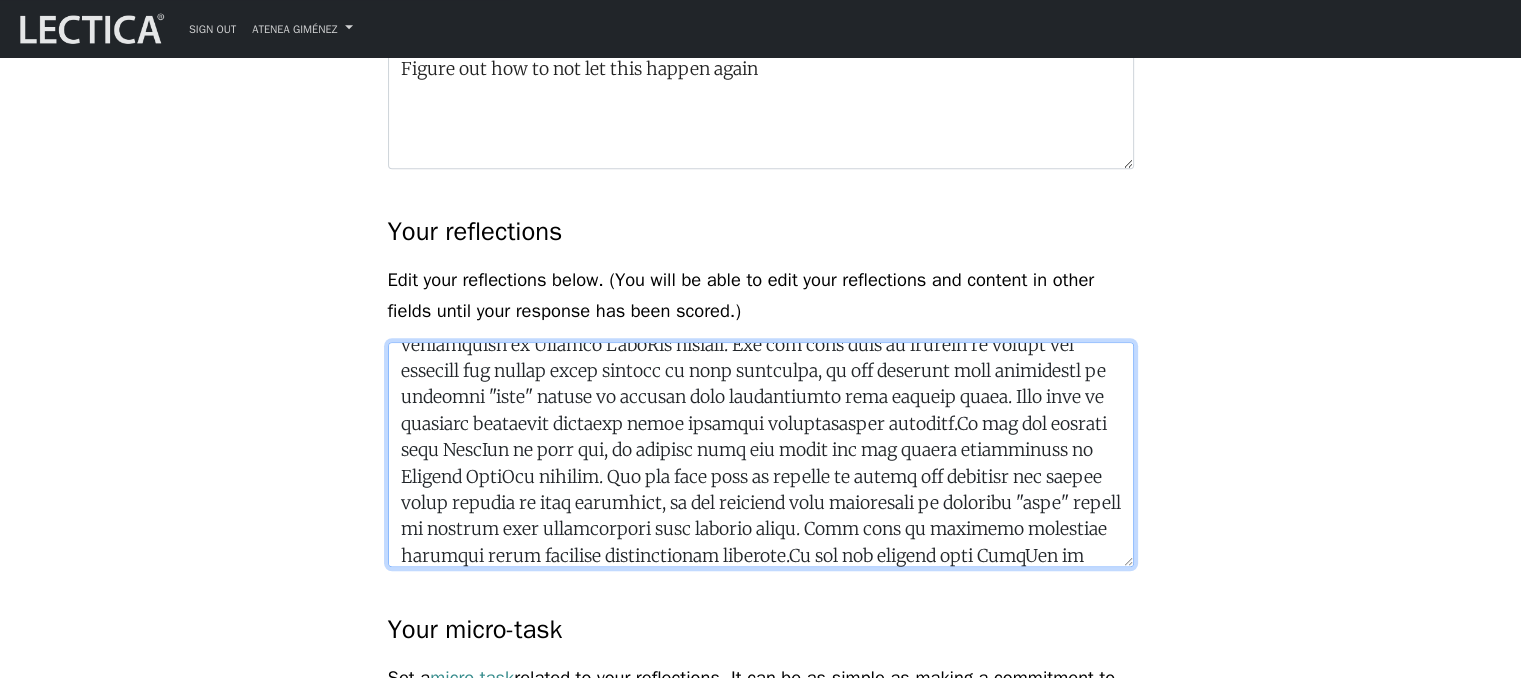 scroll, scrollTop: 176, scrollLeft: 0, axis: vertical 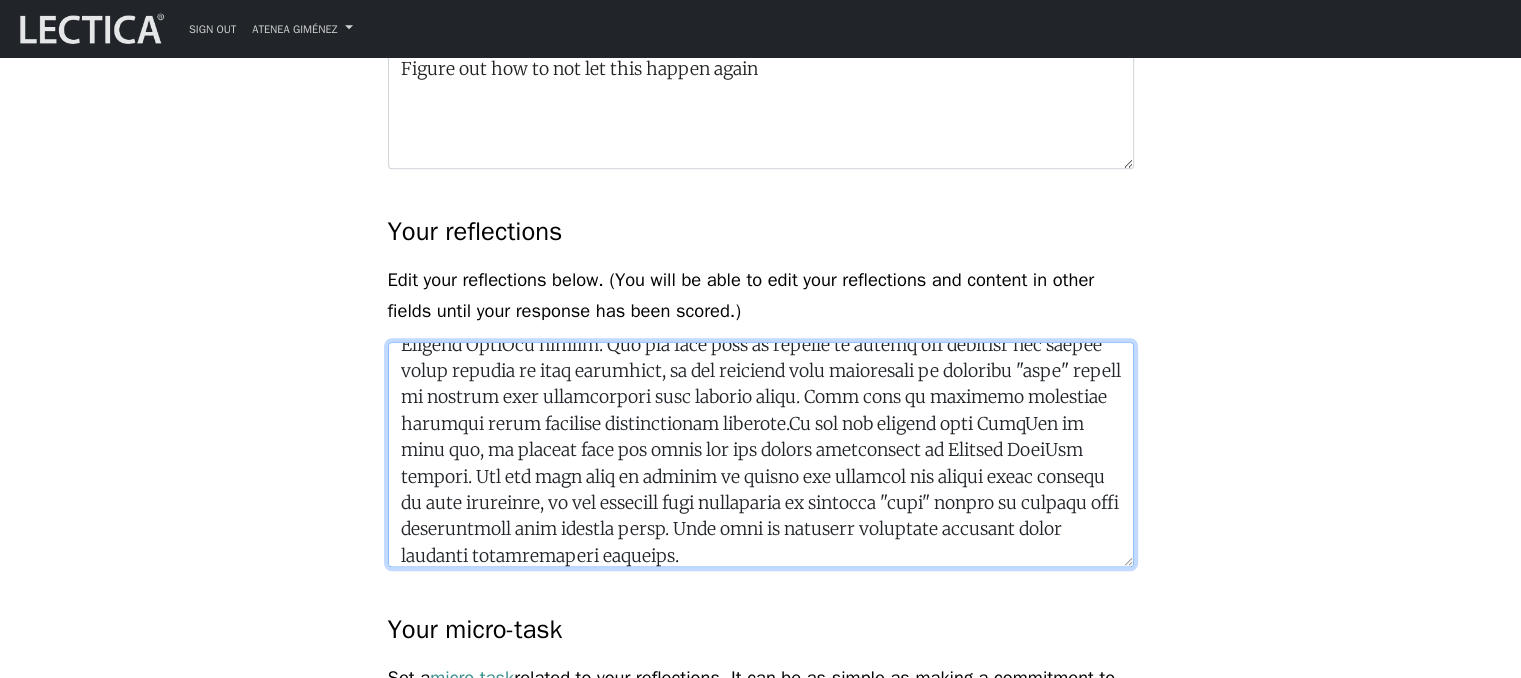 paste on "If you are working with MindLog on your own, we suggest that you check out the prompt suggestions in Writing MindLog prompts. You may also find it helpful to search the internet for prompt ideas related to your interests, or get together with colleagues to identify "live" issues to reflect upon individually then discuss later. This kind of activity optimizes learning while building collaborative capacity." 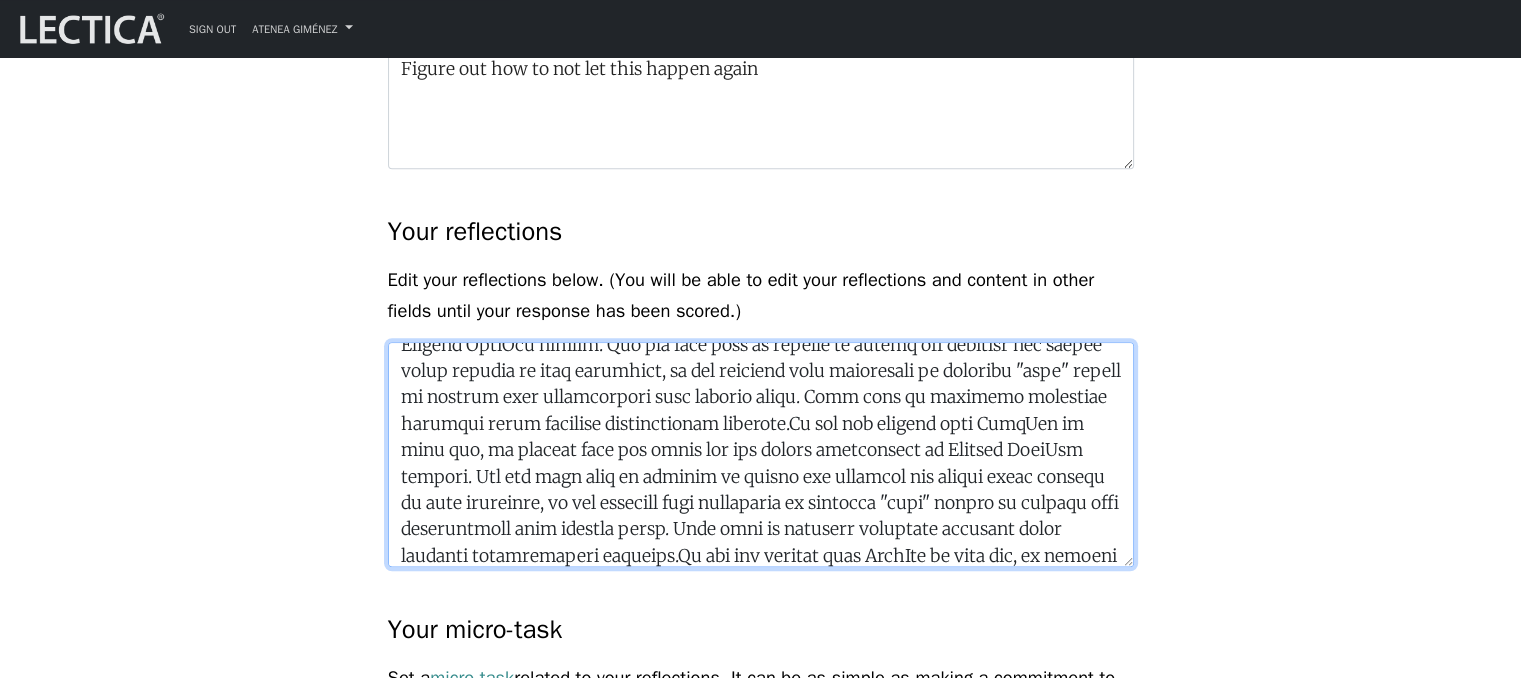 scroll, scrollTop: 308, scrollLeft: 0, axis: vertical 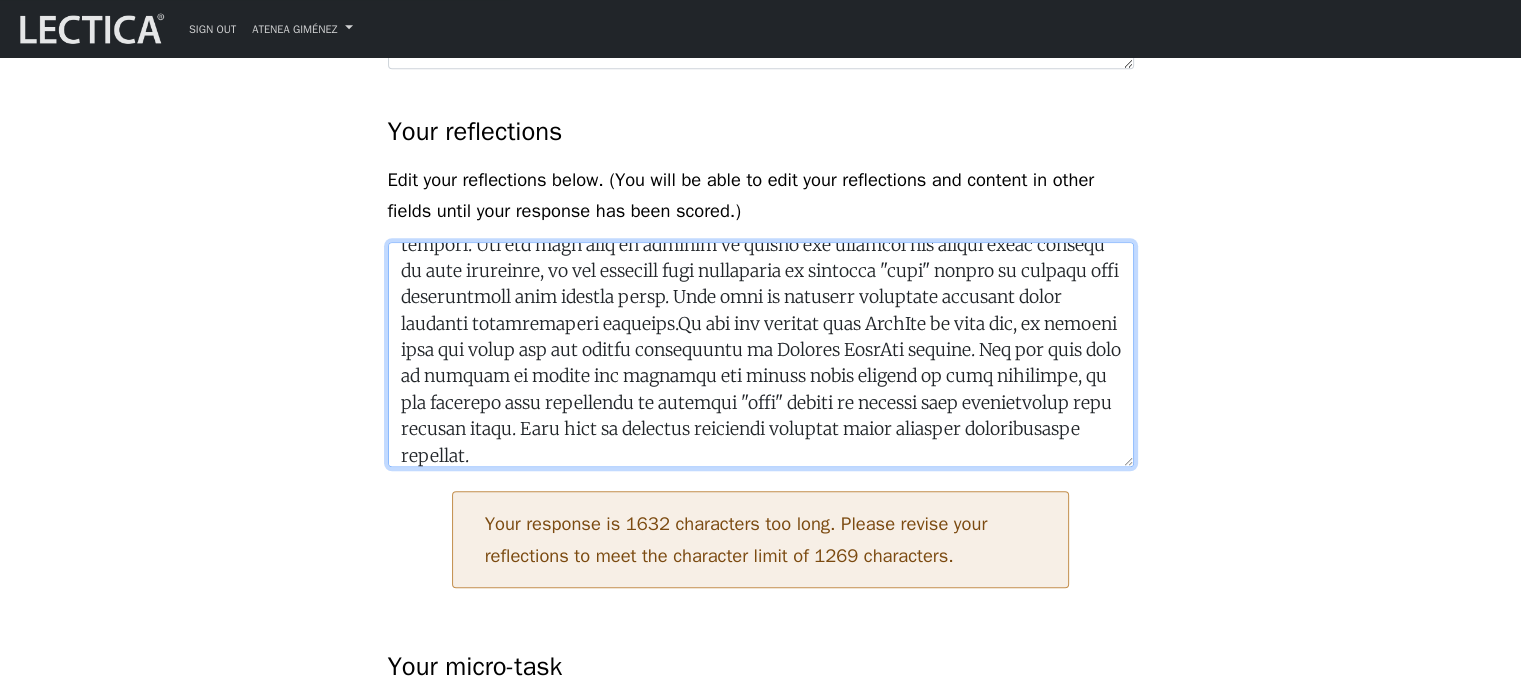 drag, startPoint x: 880, startPoint y: 422, endPoint x: 864, endPoint y: 296, distance: 127.01181 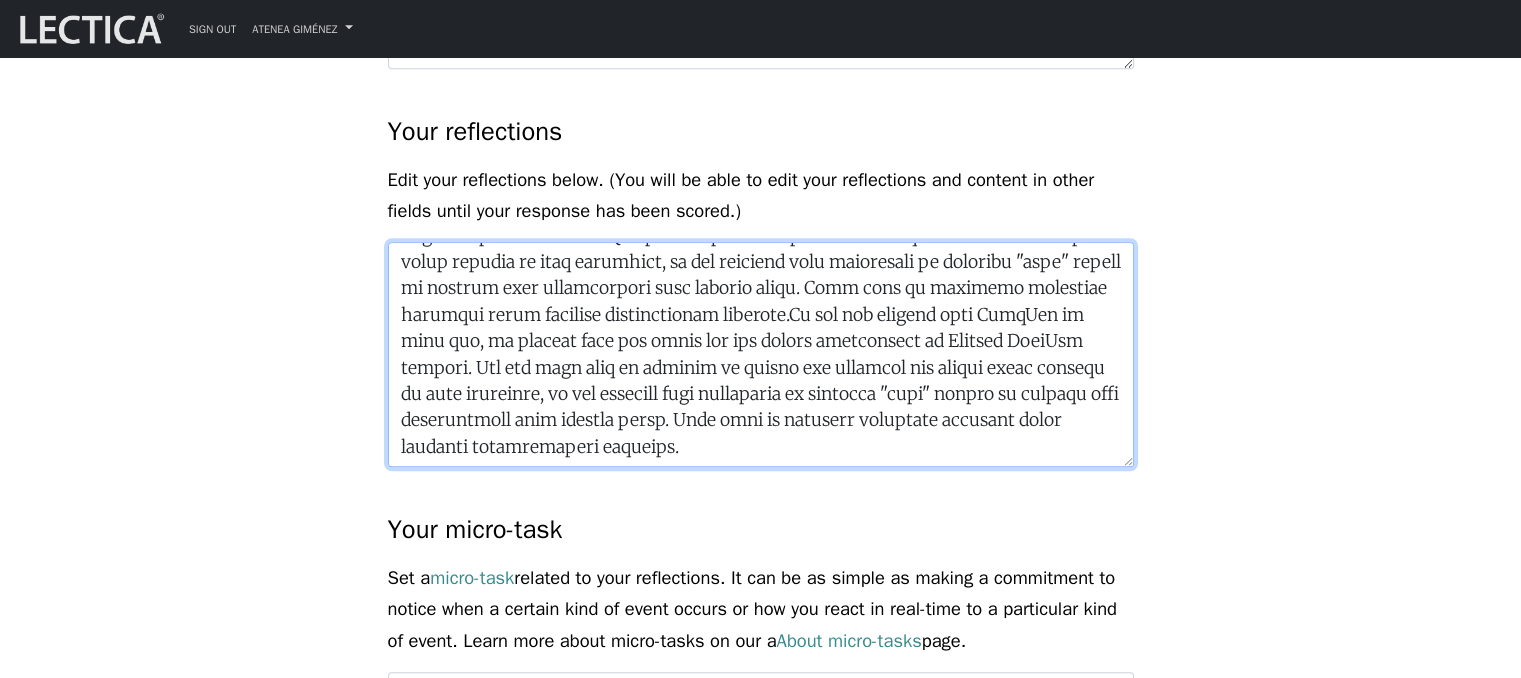 scroll, scrollTop: 184, scrollLeft: 0, axis: vertical 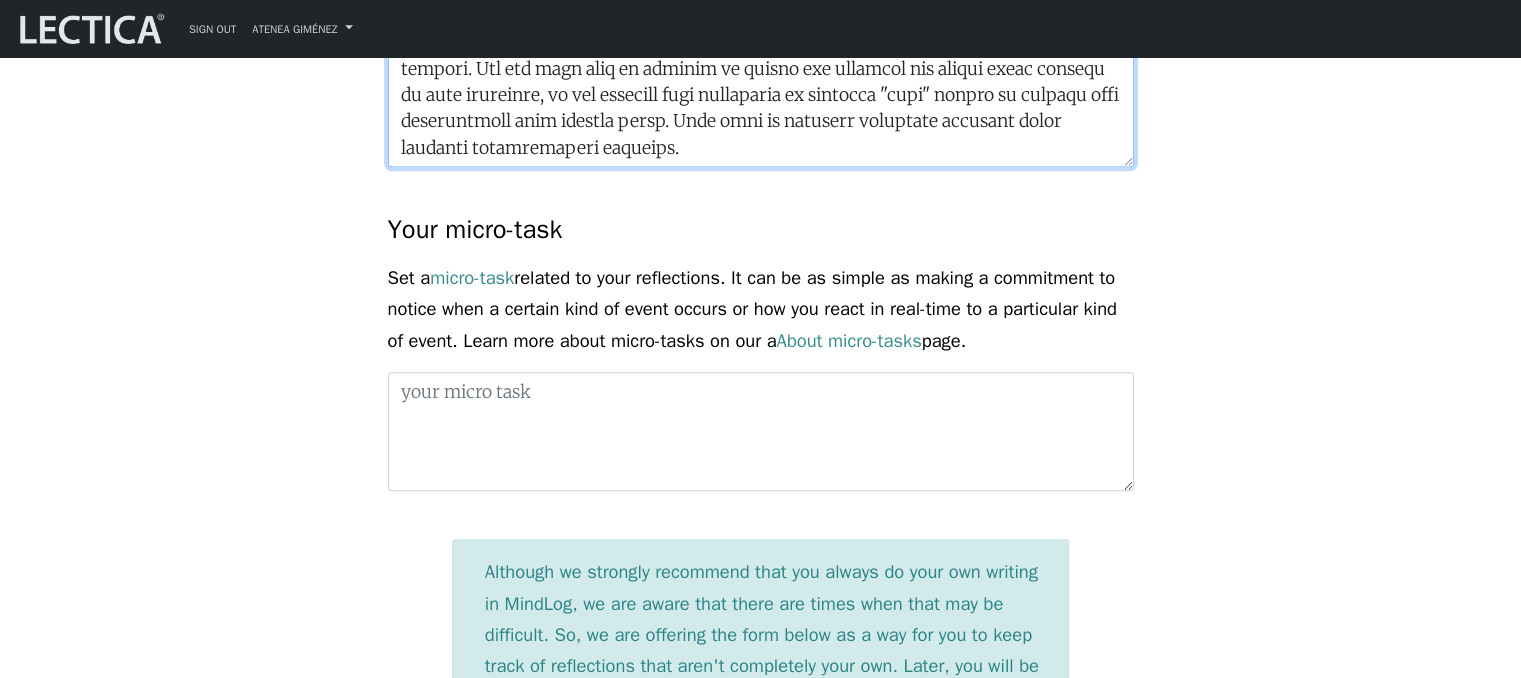 type on "If you are working with MindLog on your own, we suggest that you check out the prompt suggestions in Writing MindLog prompts. You may also find it helpful to search the internet for prompt ideas related to your interests, or get together with colleagues to identify "live" issues to reflect upon individually then discuss later. This kind of activity optimizes learning while building collaborative capacity.If you are working with MindLog on your own, we suggest that you check out the prompt suggestions in Writing MindLog prompts. You may also find it helpful to search the internet for prompt ideas related to your interests, or get together with colleagues to identify "live" issues to reflect upon individually then discuss later. This kind of activity optimizes learning while building collaborative capacity.If you are working with MindLog on your own, we suggest that you check out the prompt suggestions in Writing MindLog prompts. You may also find it helpful to search the internet for prompt ideas related to..." 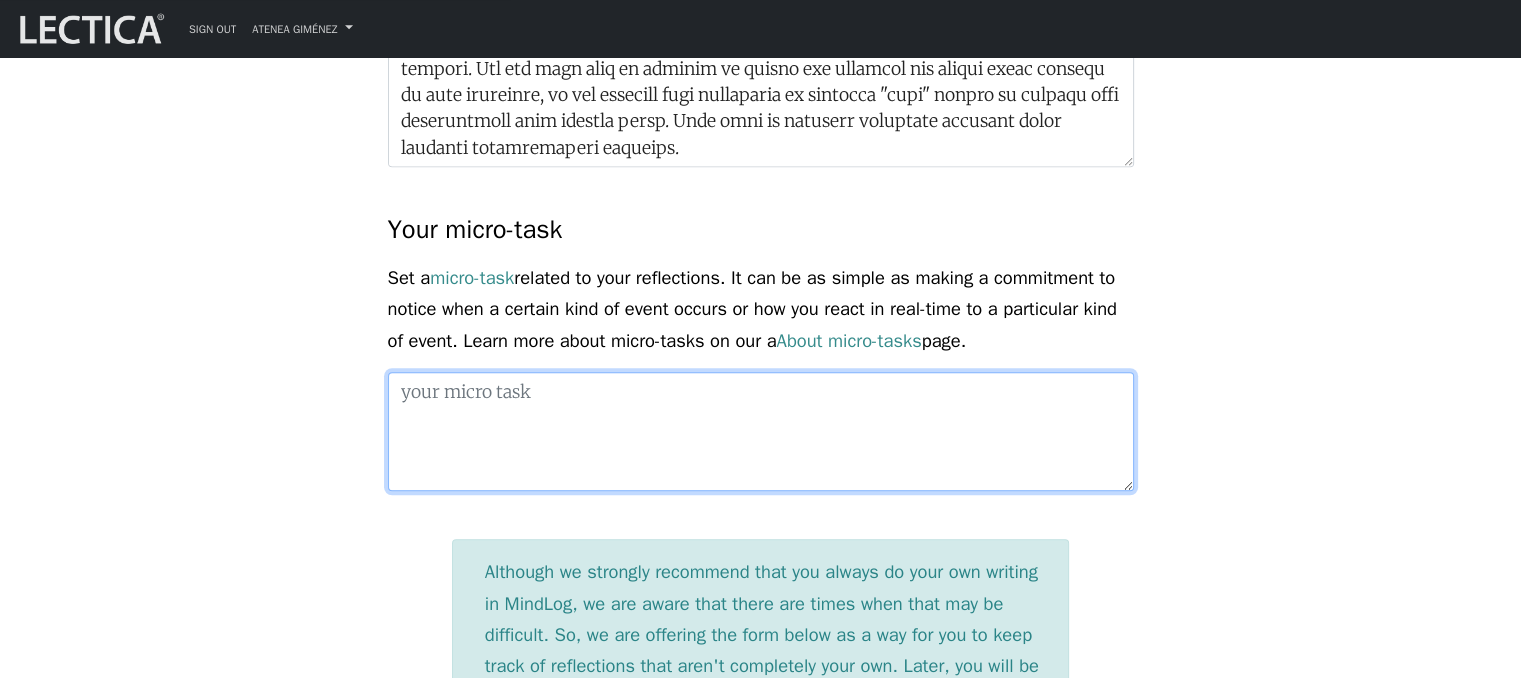 click at bounding box center [761, 432] 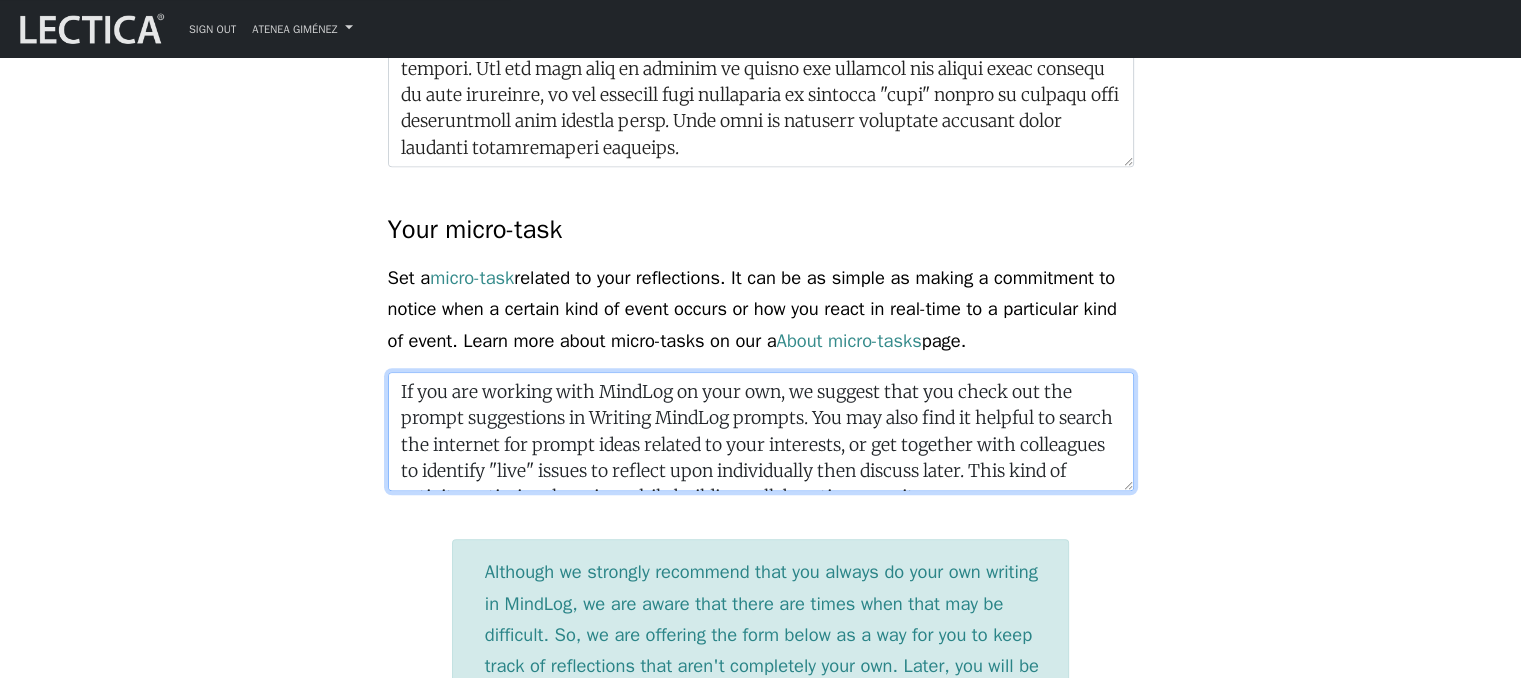 scroll, scrollTop: 18, scrollLeft: 0, axis: vertical 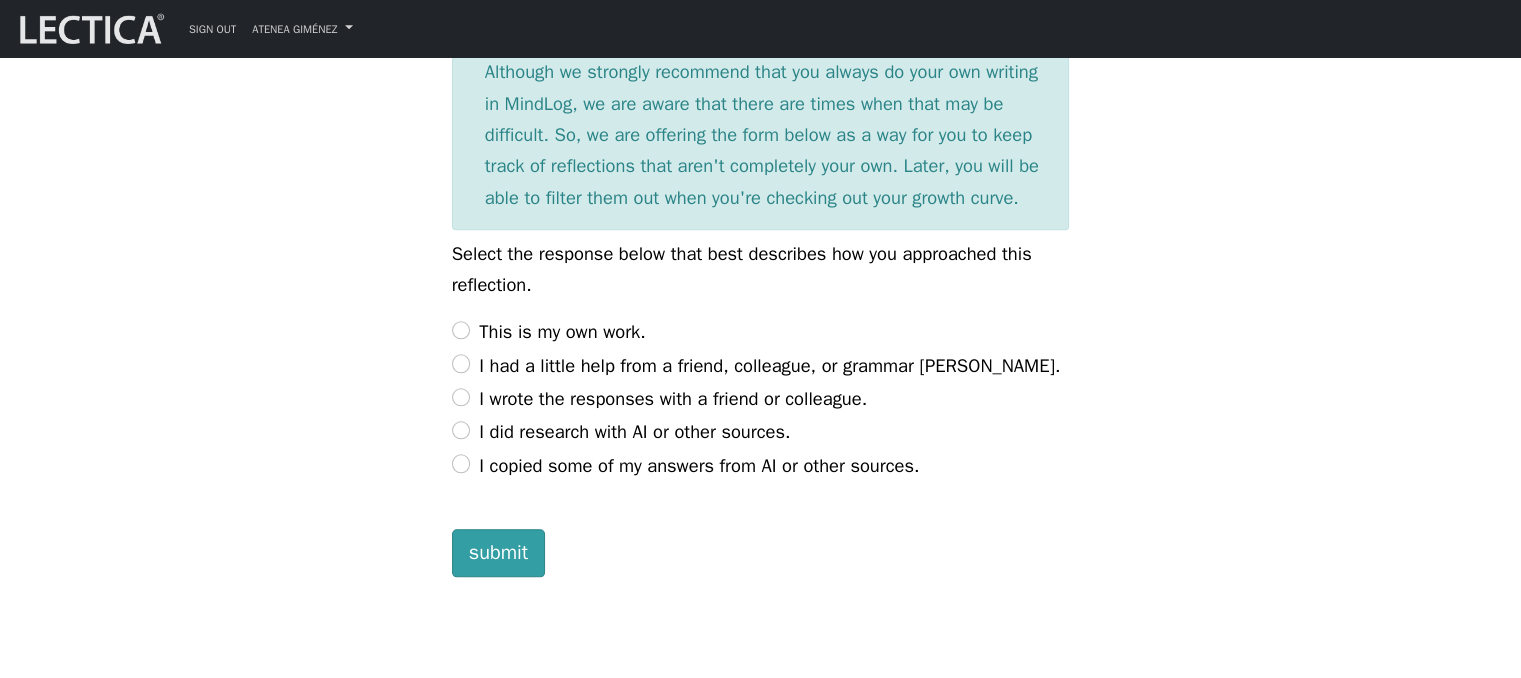 type on "If you are working with MindLog on your own, we suggest that you check out the prompt suggestions in Writing MindLog prompts. You may also find it helpful to search the internet for prompt ideas related to your interests, or get together with colleagues to identify "live" issues to reflect upon individually then discuss later. This kind of activity optimizes learning while building collaborative capacity." 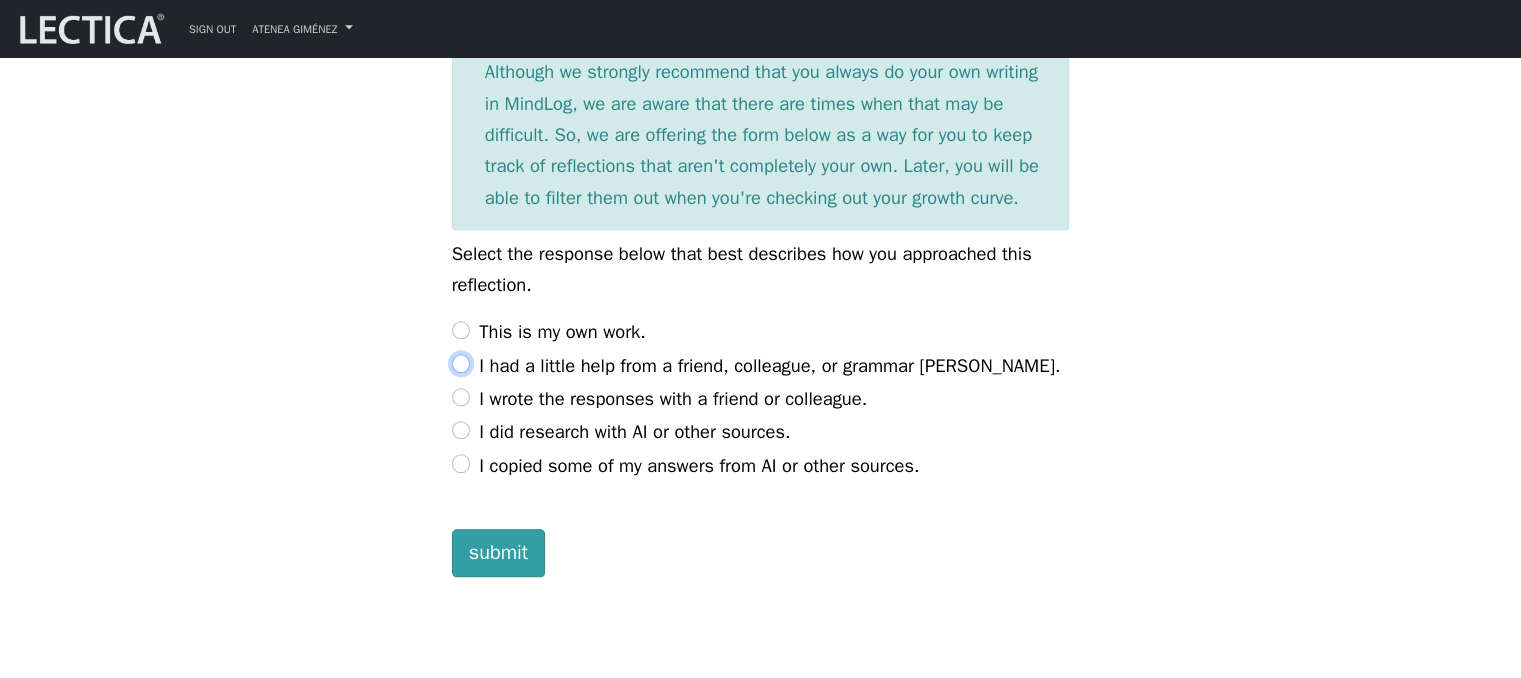 click on "I had a little help from a friend, colleague, or grammar checker." at bounding box center (461, 363) 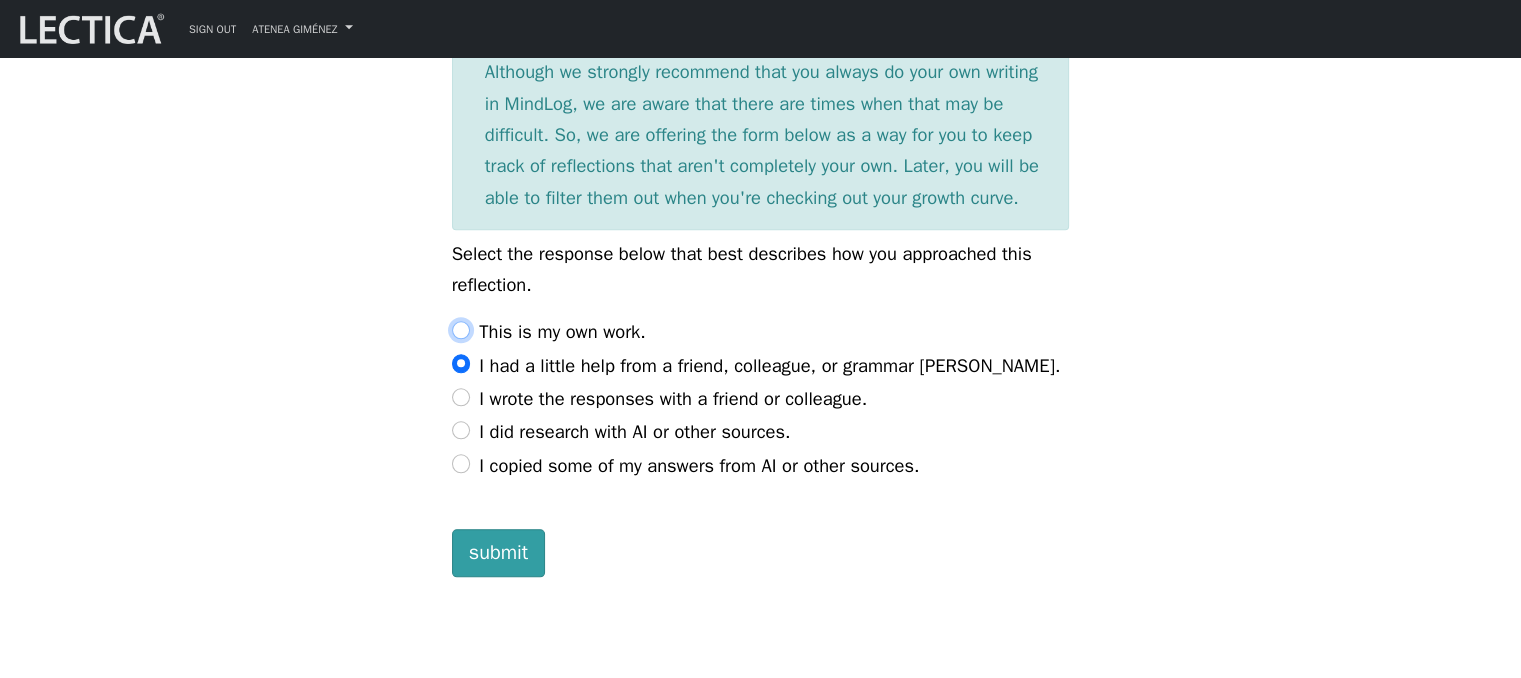 click on "This is my own work." at bounding box center (461, 330) 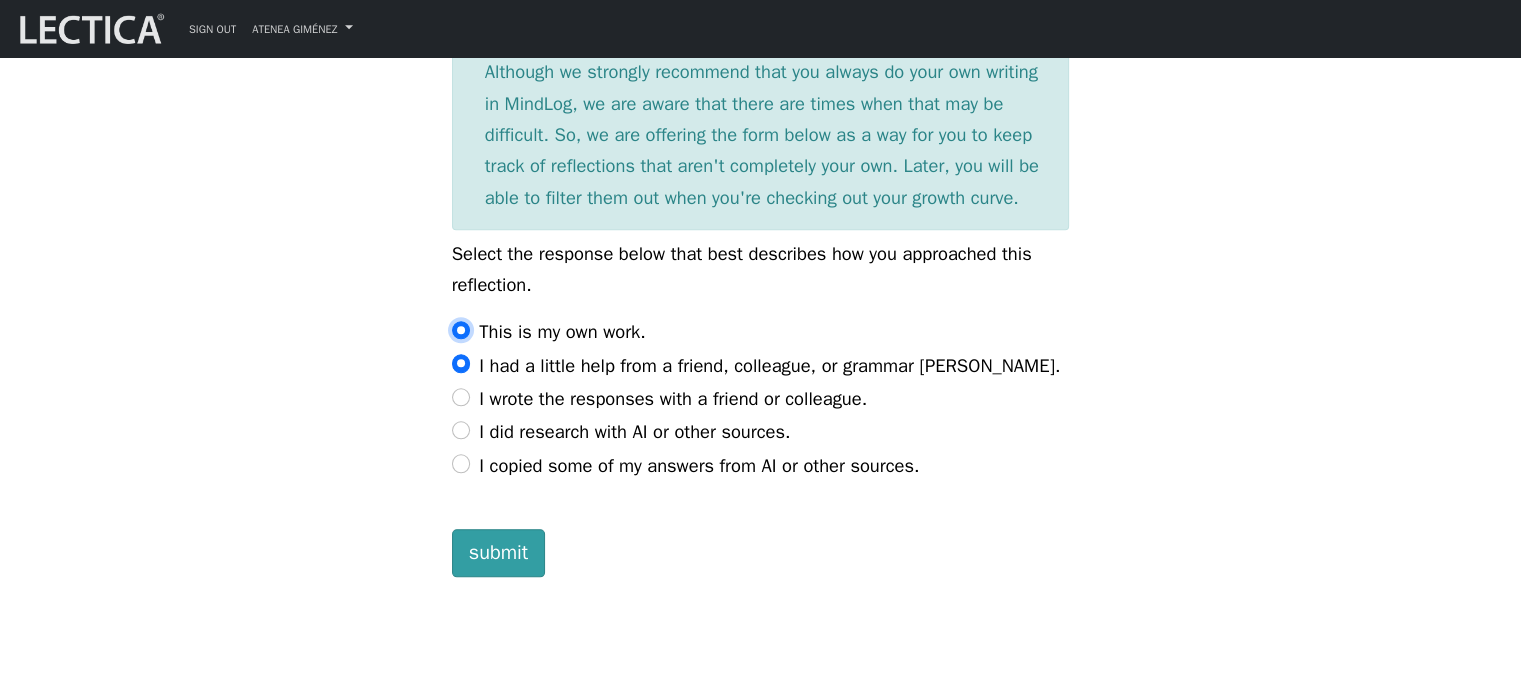 radio on "false" 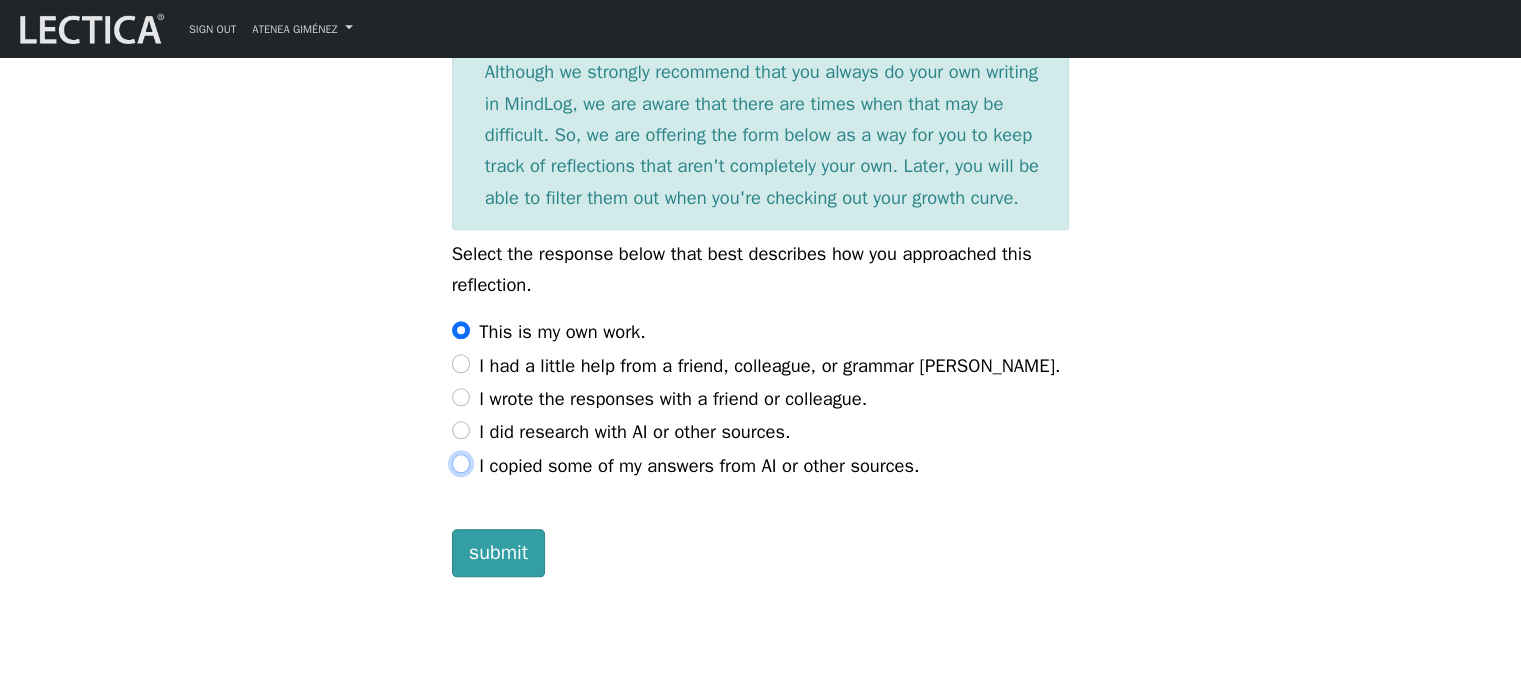 click on "I copied some of my answers from AI or other sources." at bounding box center (461, 463) 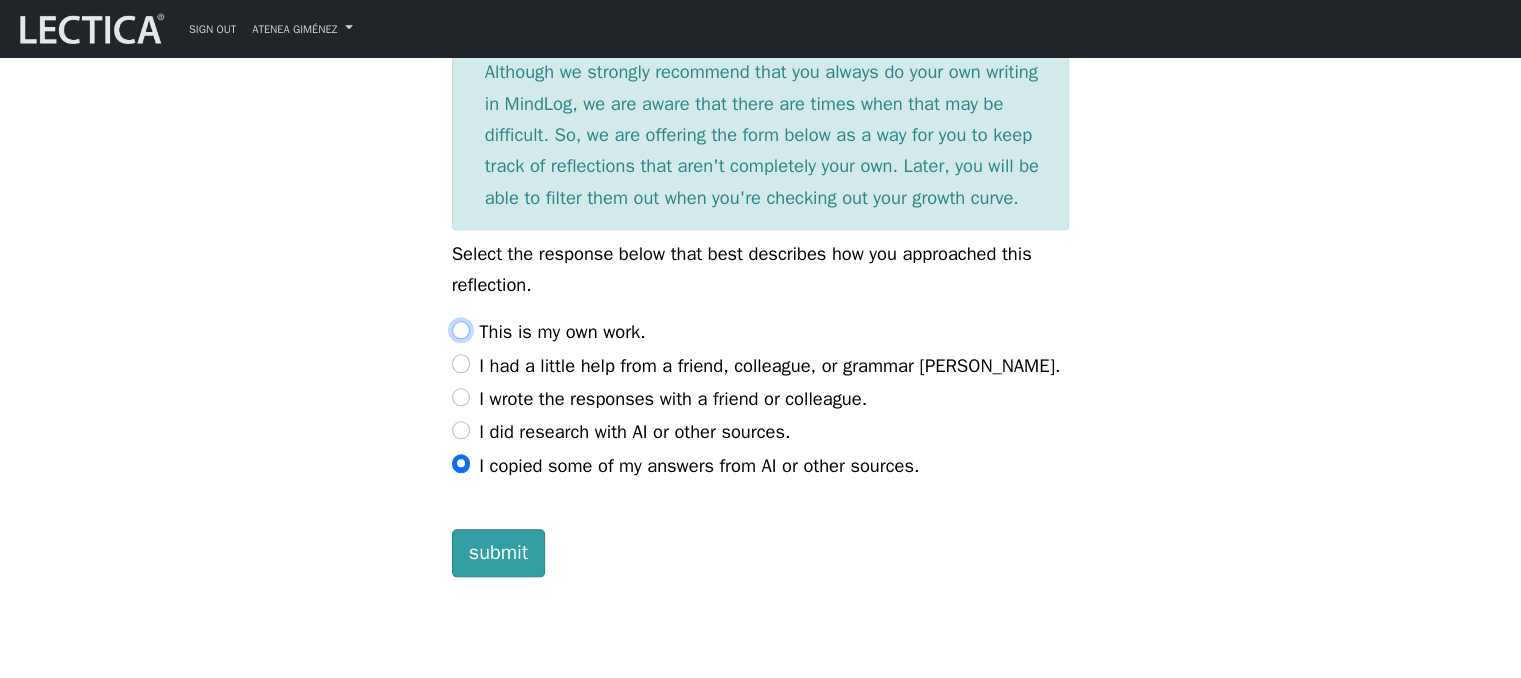 click on "This is my own work." at bounding box center [461, 330] 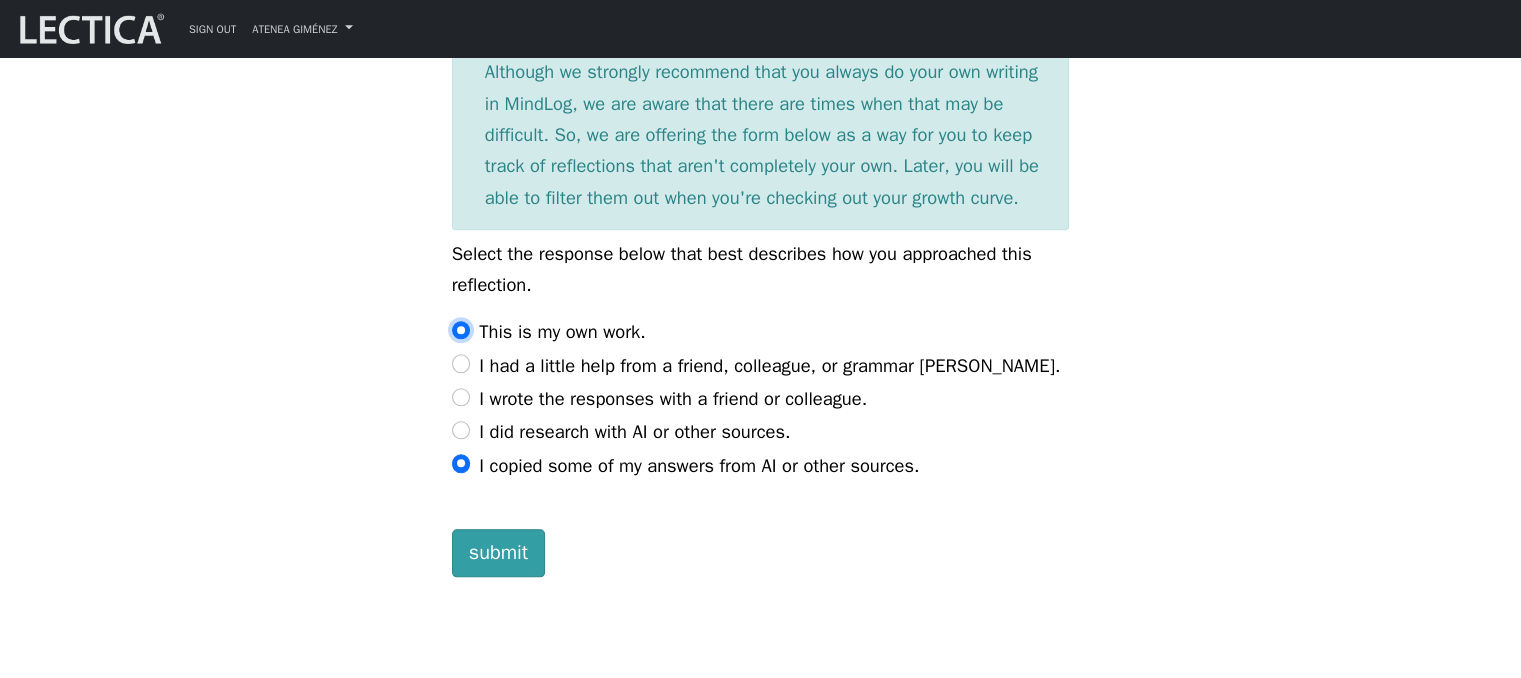 radio on "false" 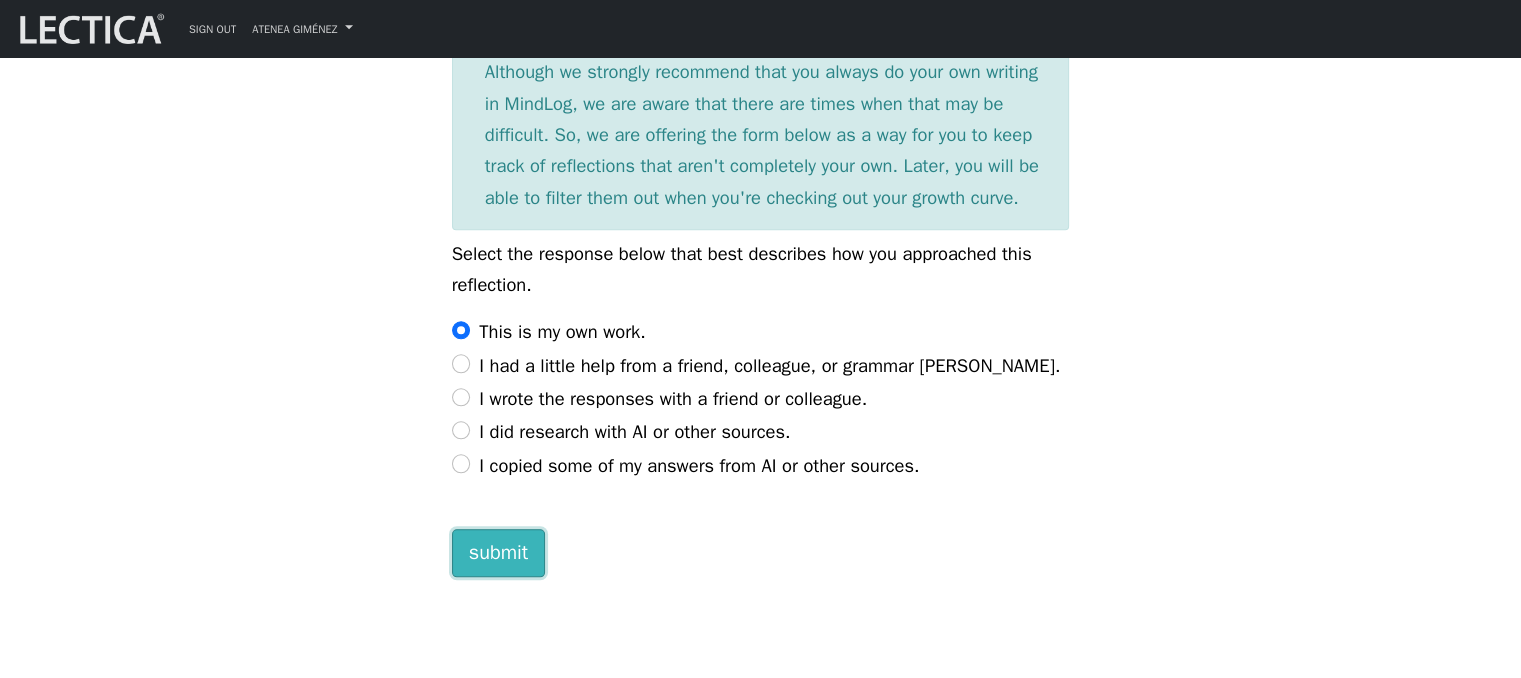 click on "submit" at bounding box center [499, 553] 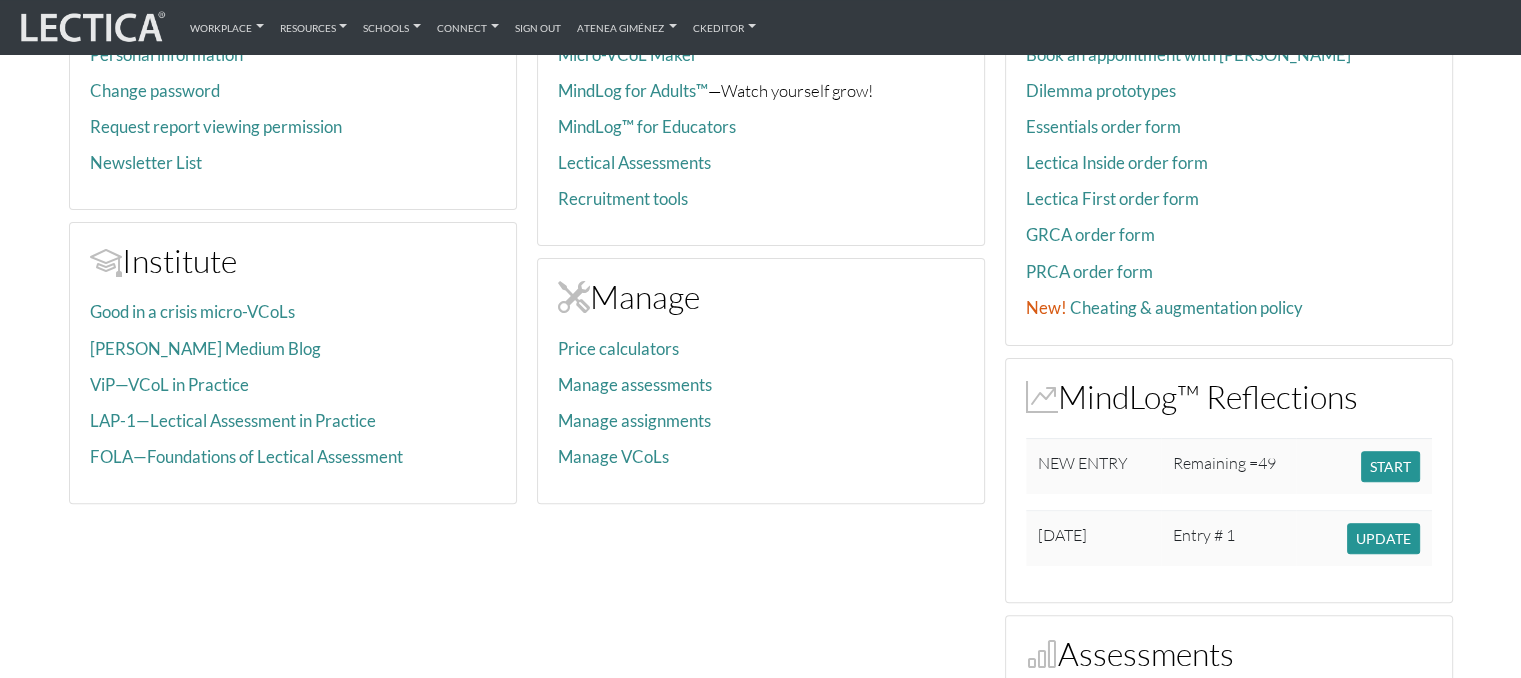 scroll, scrollTop: 600, scrollLeft: 0, axis: vertical 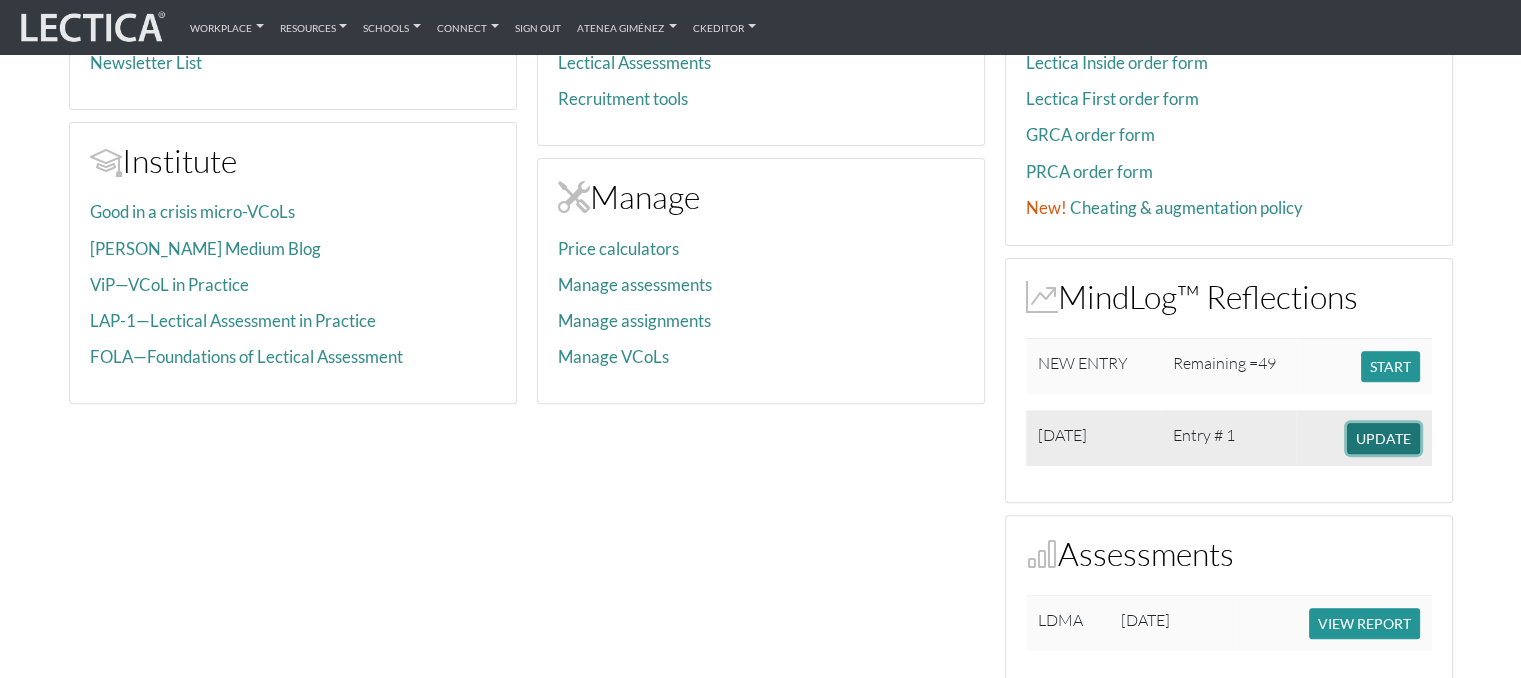 click on "UPDATE" at bounding box center [1383, 438] 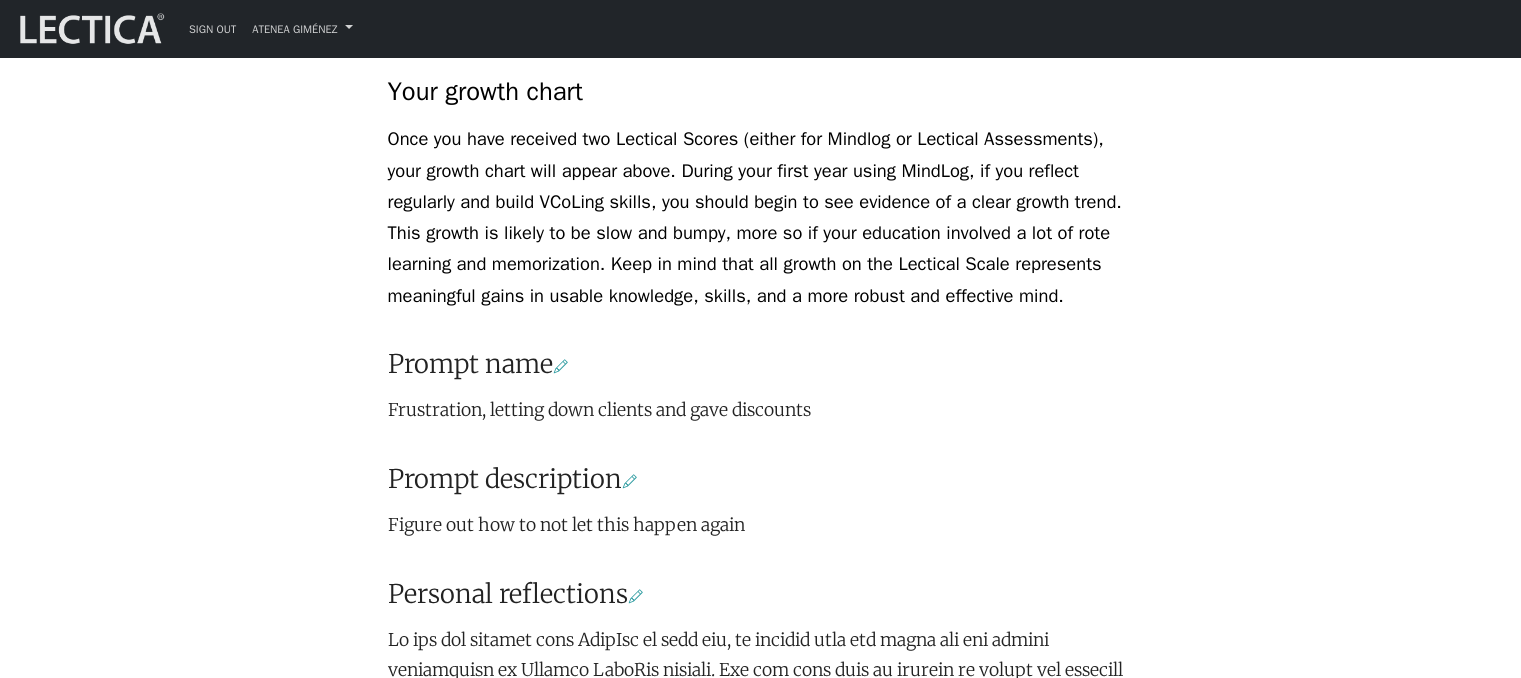 scroll, scrollTop: 200, scrollLeft: 0, axis: vertical 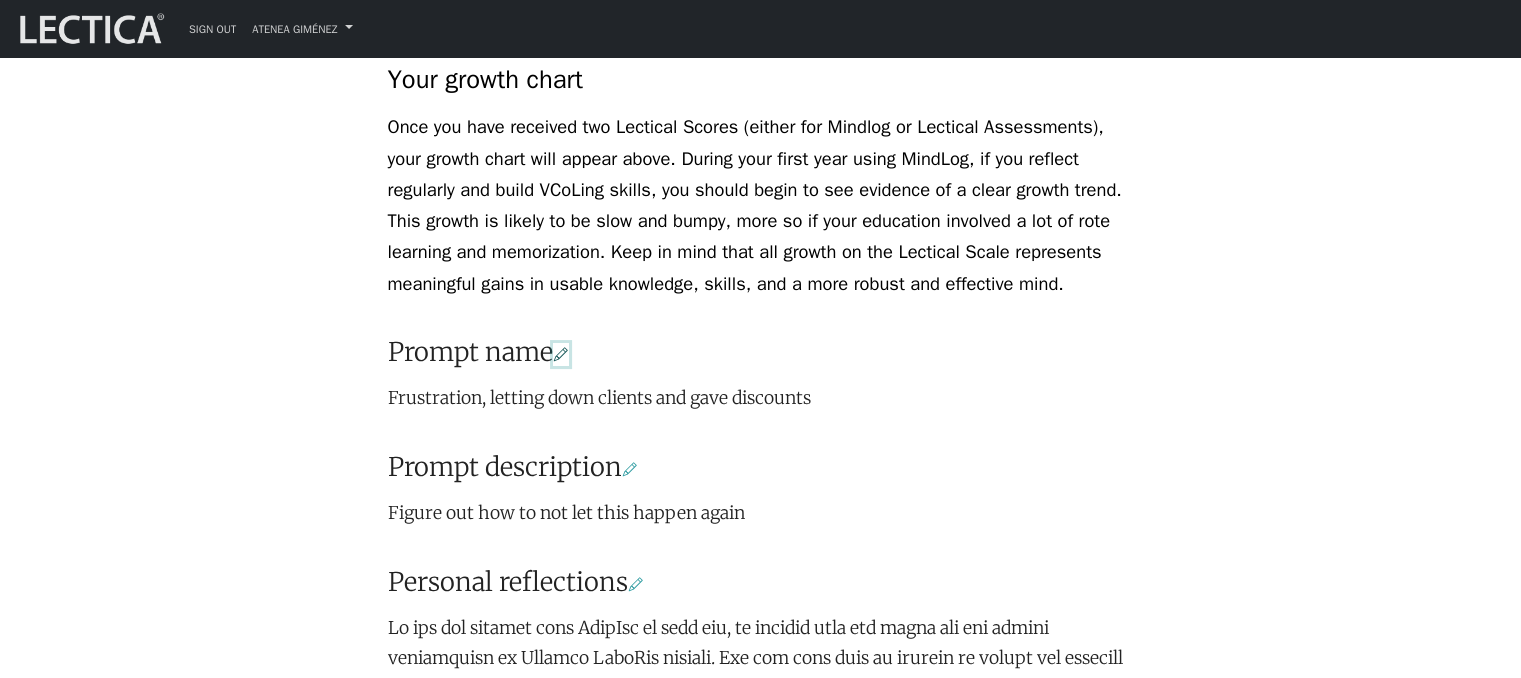 click at bounding box center [561, 354] 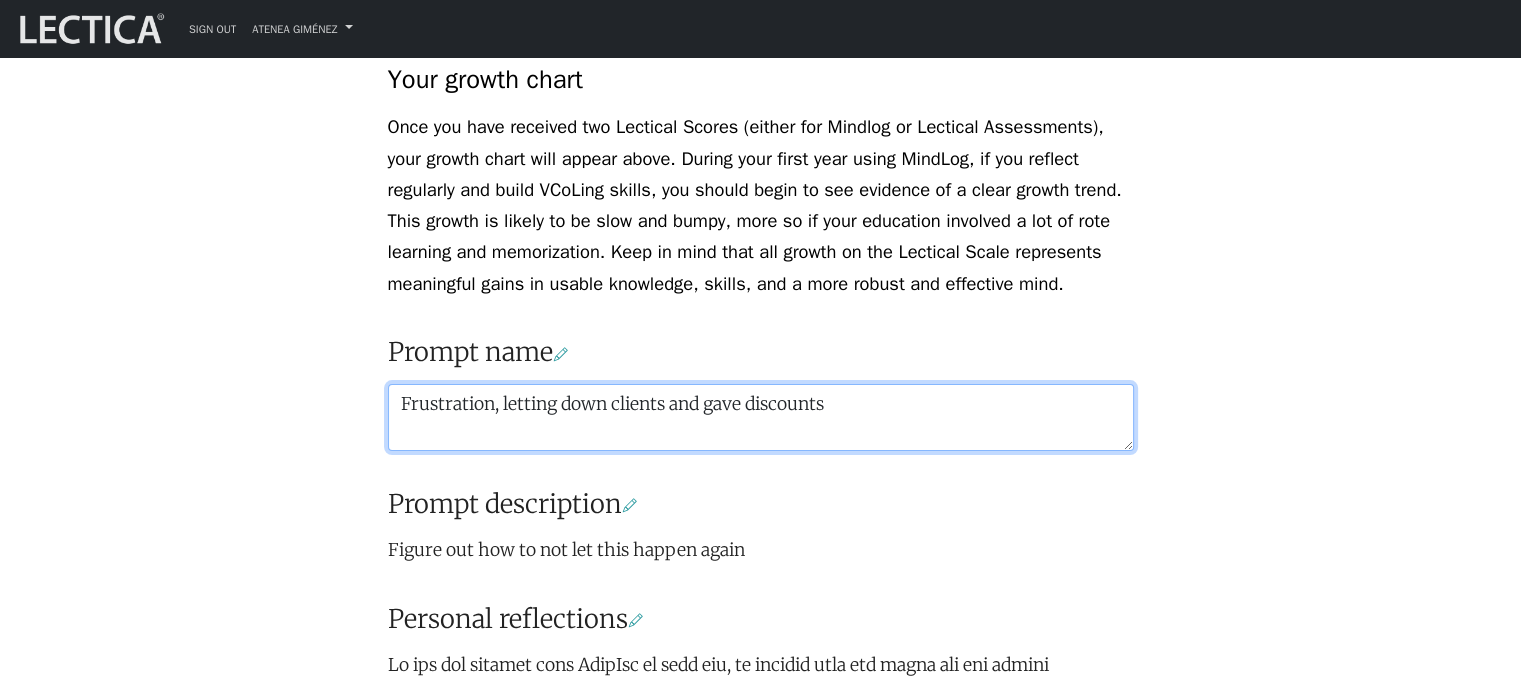 click on "Frustration, letting down clients and gave discounts" at bounding box center [761, 417] 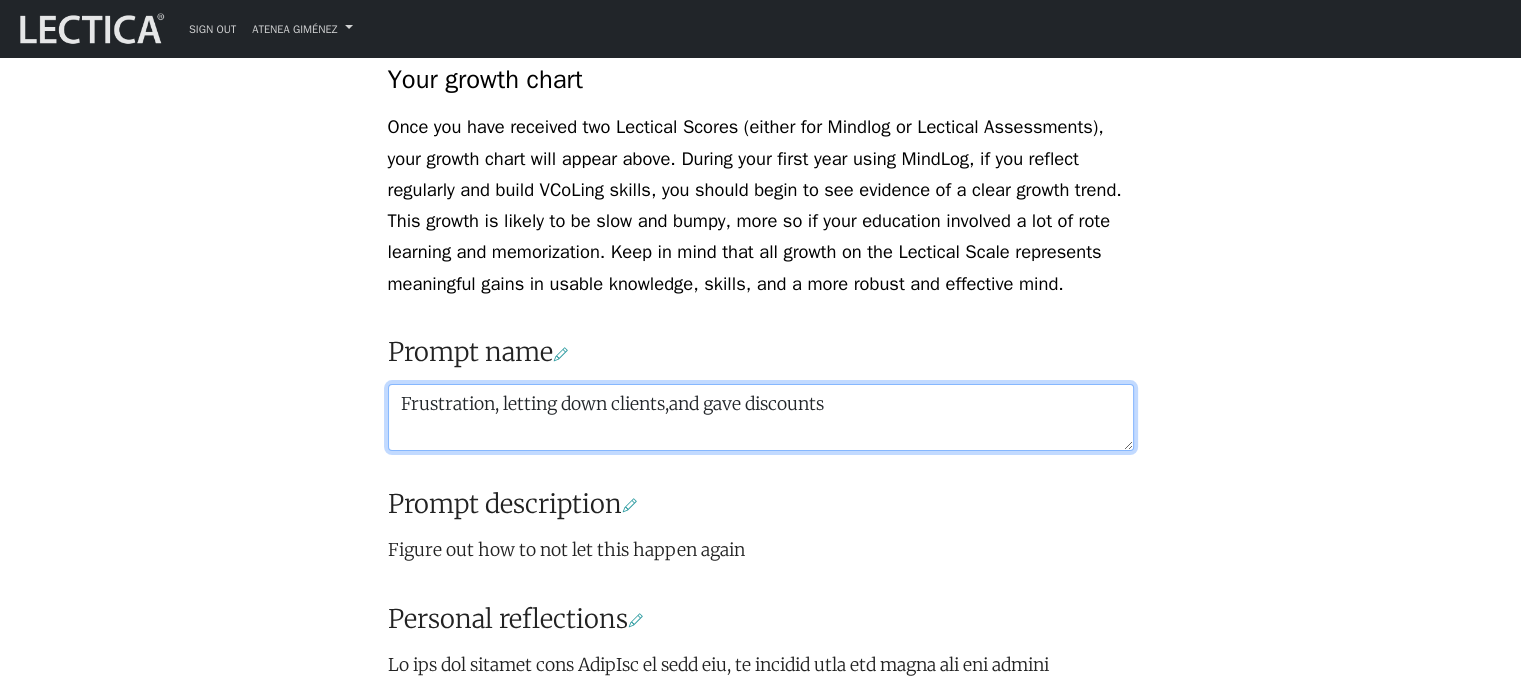 type on "Frustration, letting down clients, and gave discounts" 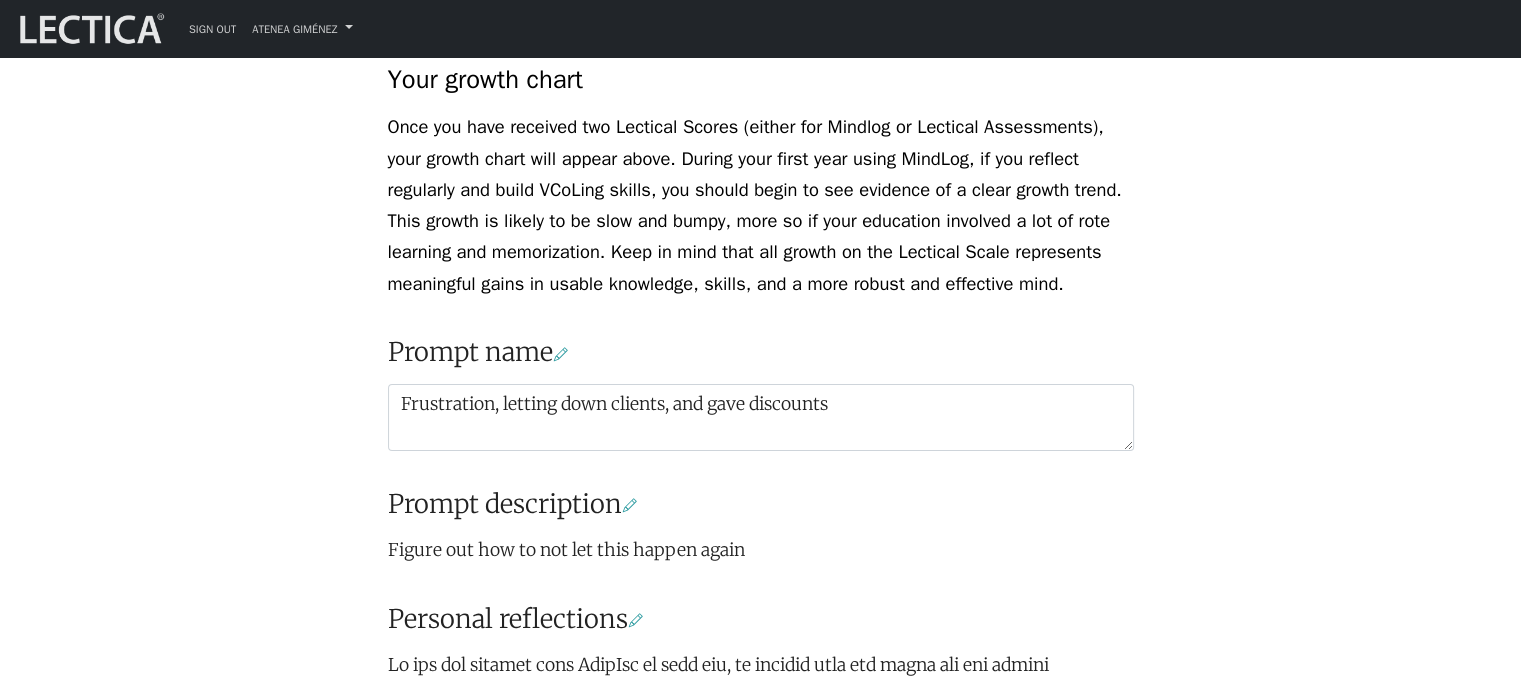 click on "Your growth chart   Once you have received two Lectical Scores (either for Mindlog or Lectical Assessments), your
growth
chart will appear above. During your first year using MindLog, if you reflect regularly and
build VCoLing
skills, you should begin to see evidence of a clear growth trend. This growth is likely to
be slow and bumpy,
more so if your education involved a lot of rote learning and memorization. Keep in mind
that all growth on
the Lectical Scale represents meaningful gains in usable knowledge, skills, and a more
robust and effective
mind.
Prompt name
Frustration, letting down clients, and gave discounts     Prompt description" at bounding box center (761, 649) 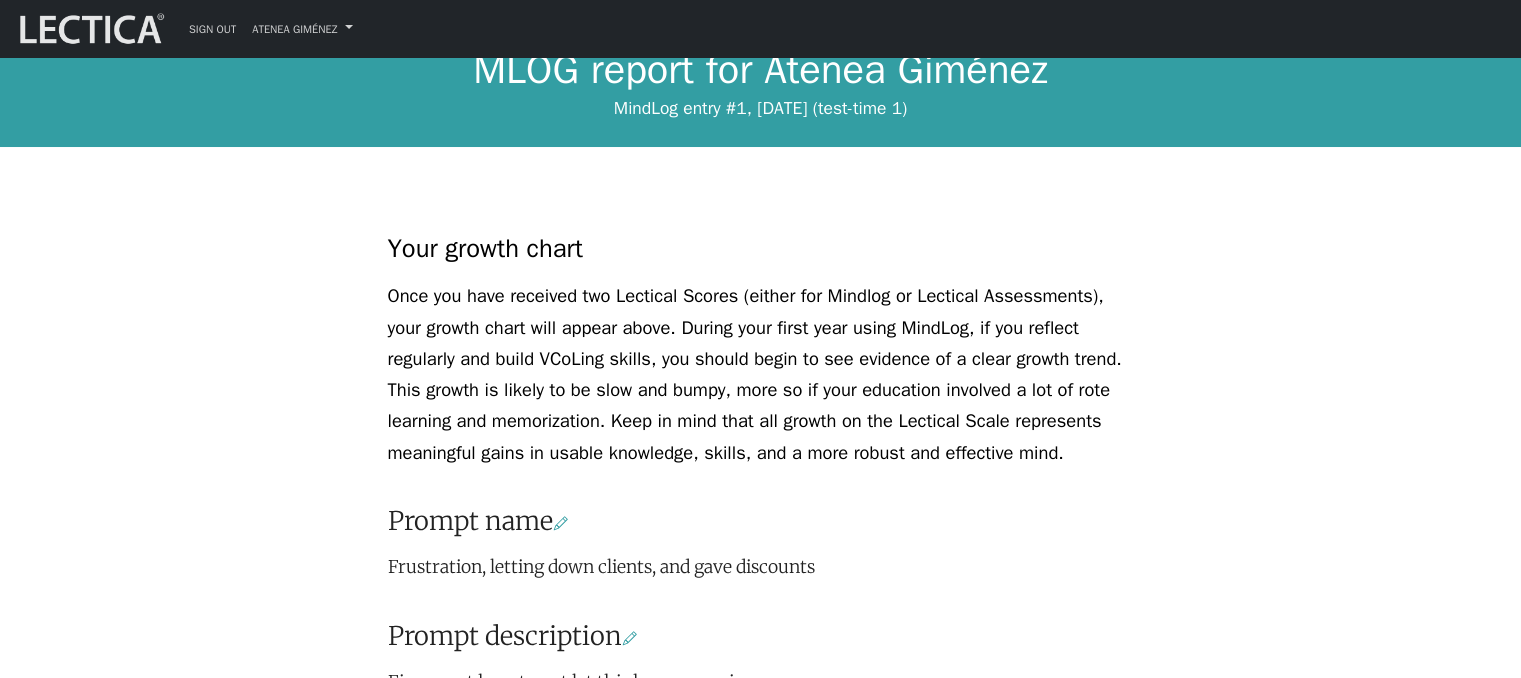 scroll, scrollTop: 0, scrollLeft: 0, axis: both 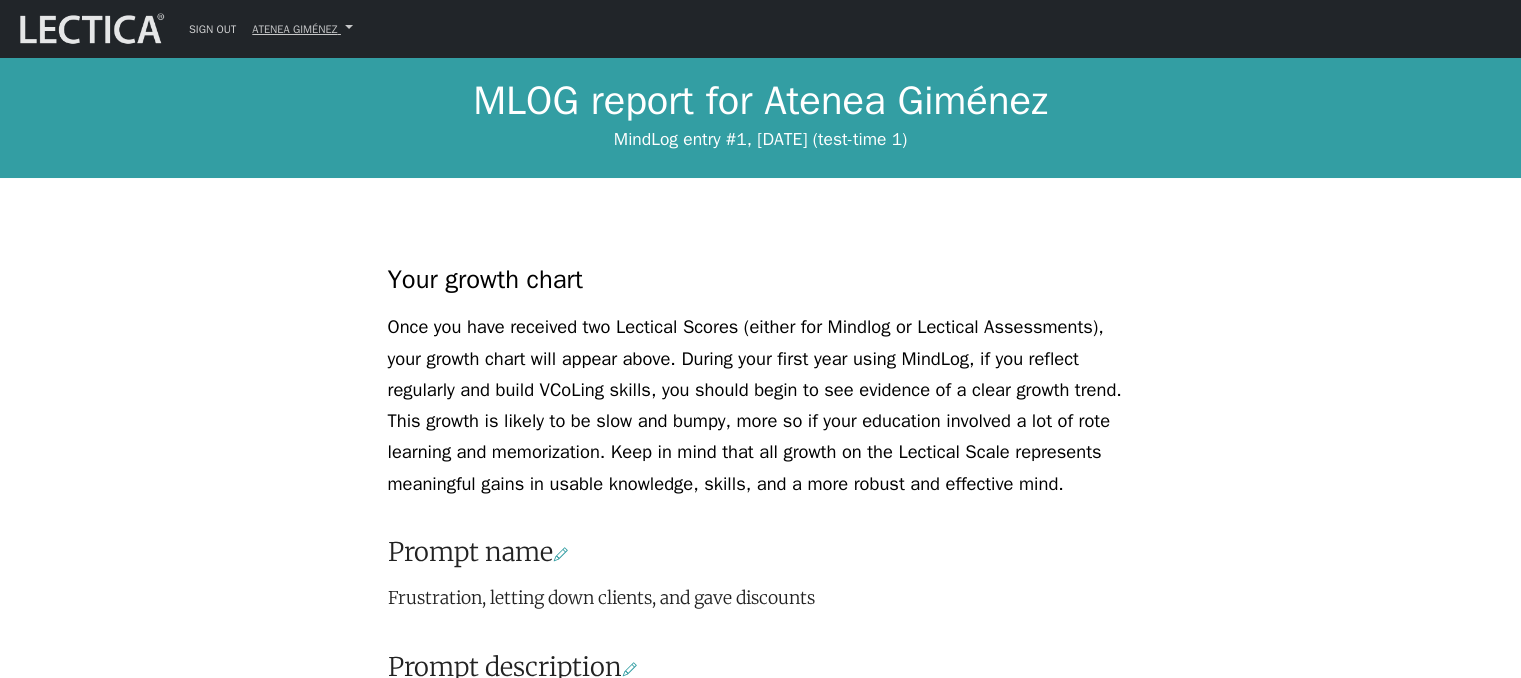 click on "Atenea Giménez" at bounding box center (302, 28) 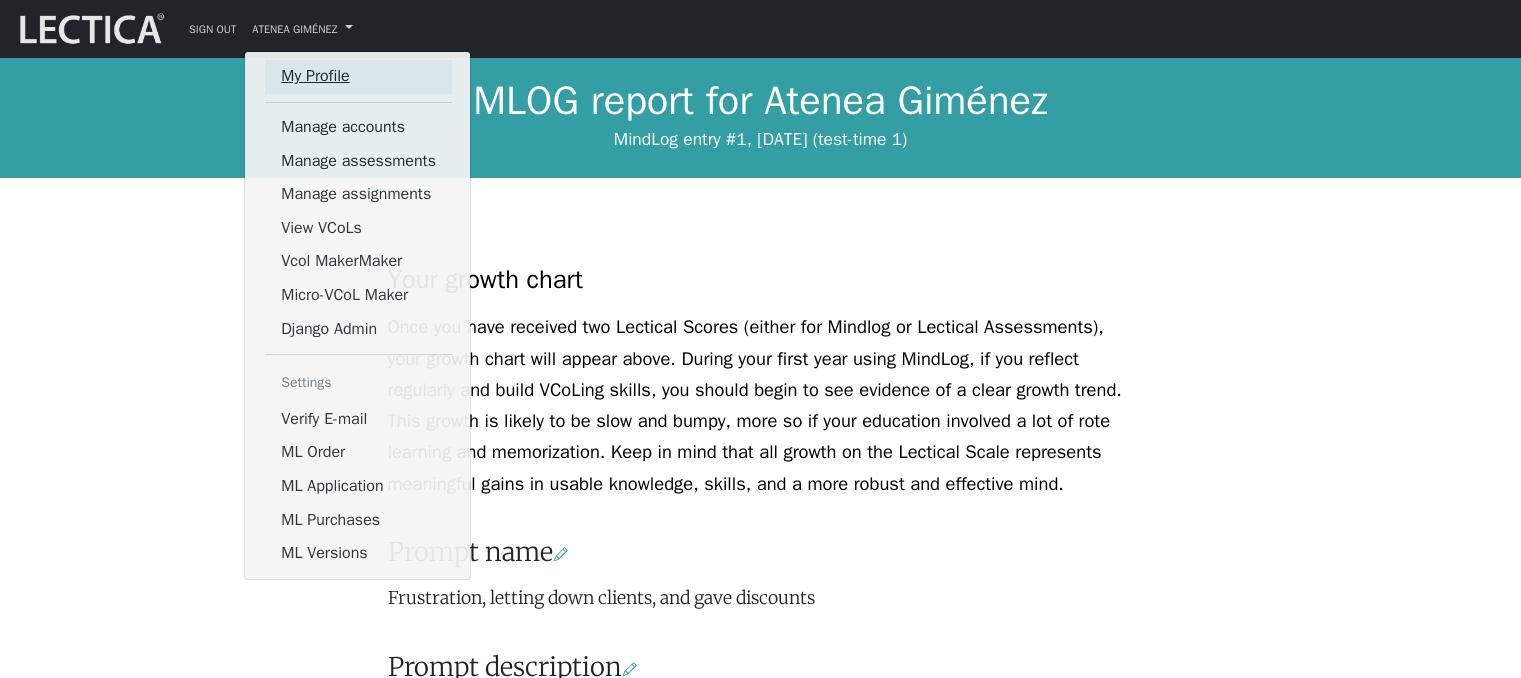 click on "My Profile" at bounding box center [358, 77] 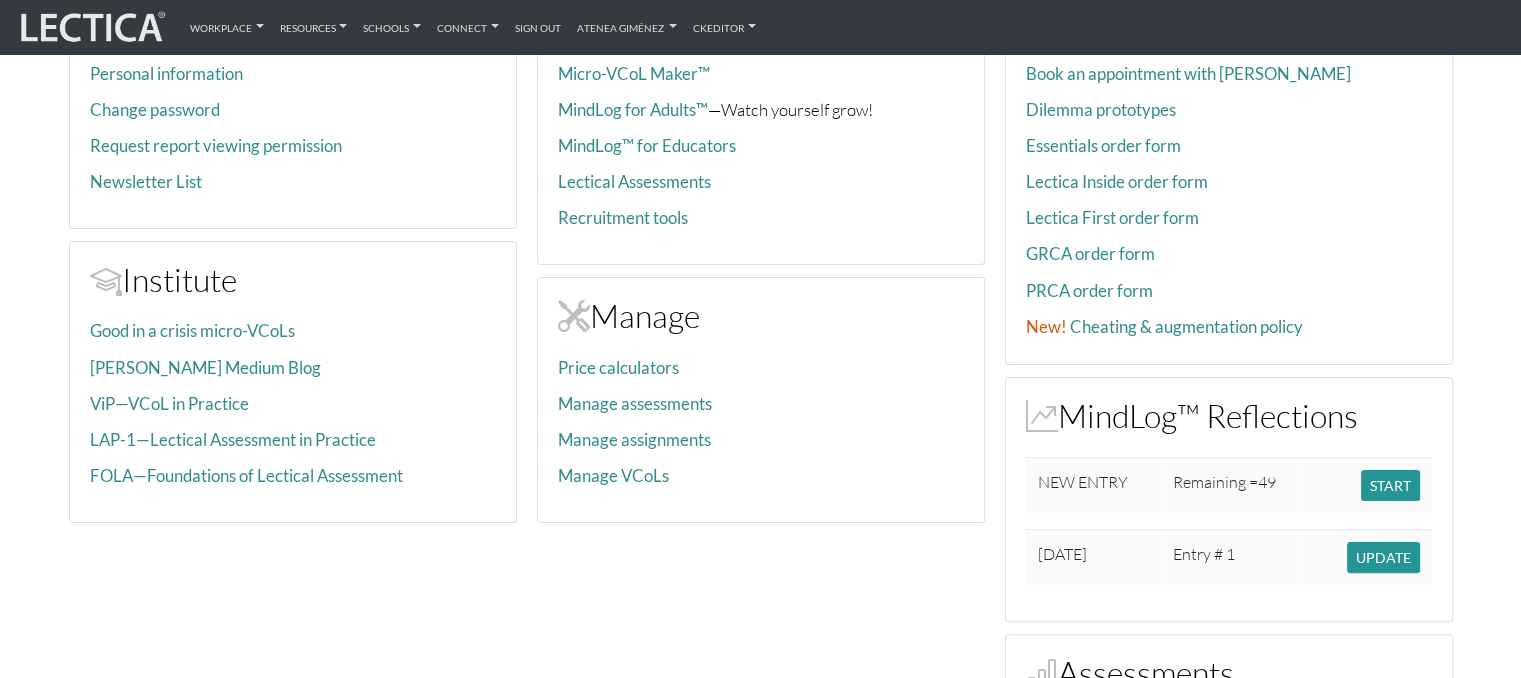 scroll, scrollTop: 0, scrollLeft: 0, axis: both 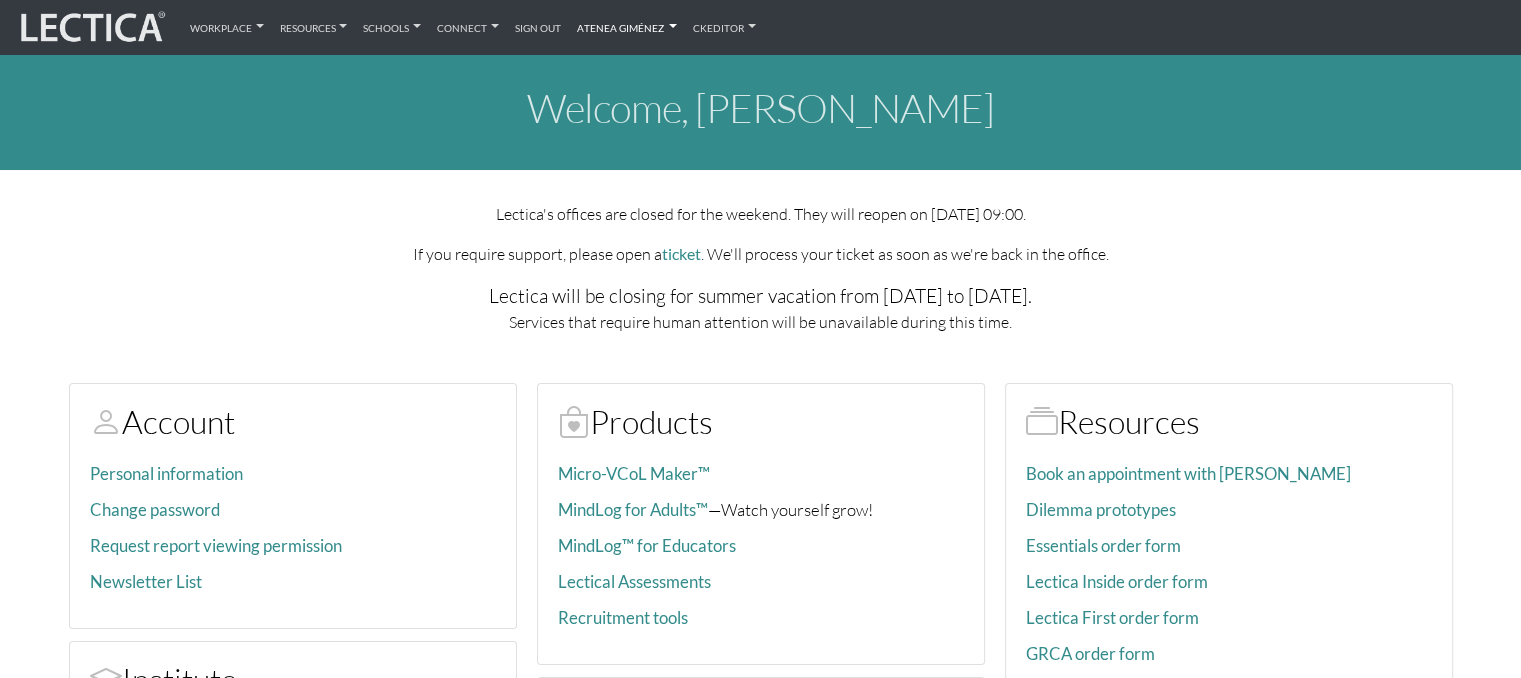 click on "Atenea Giménez" at bounding box center (627, 27) 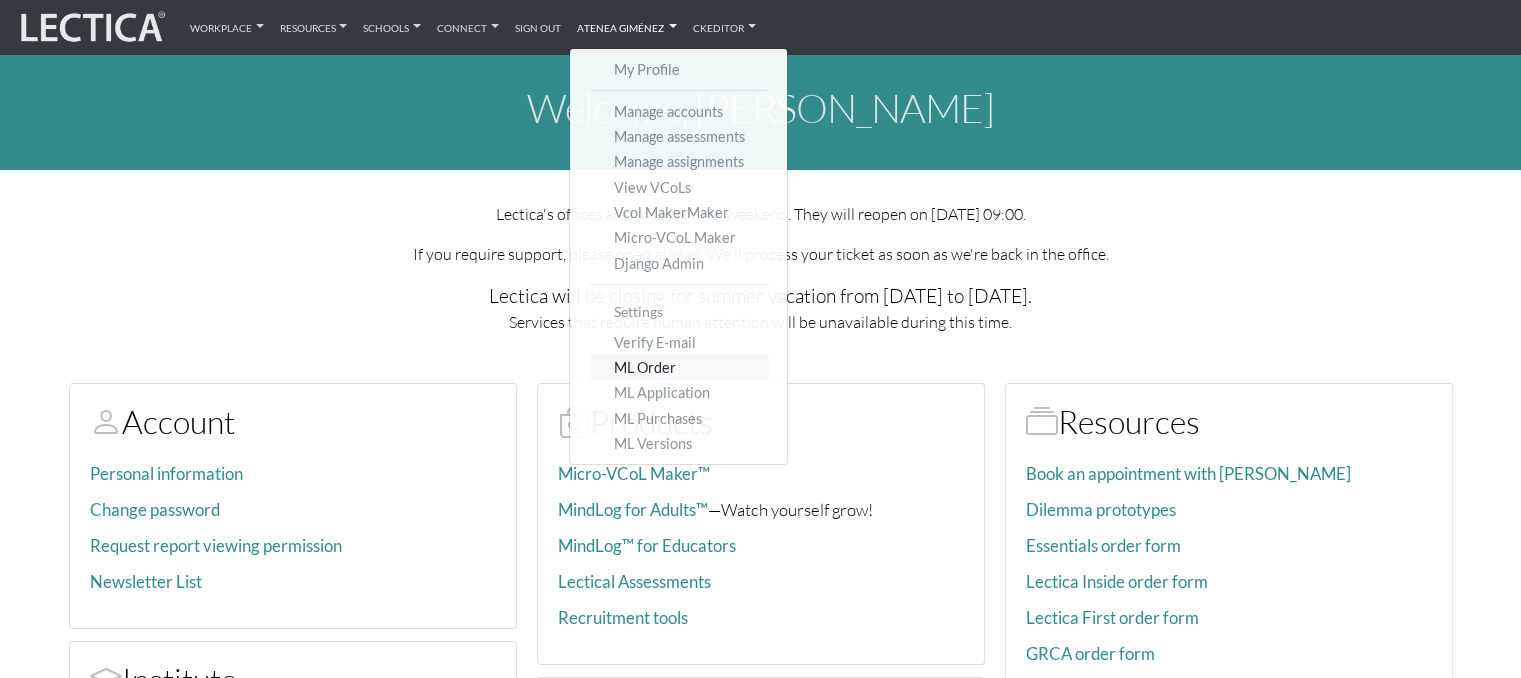 click on "ML Order" at bounding box center (679, 367) 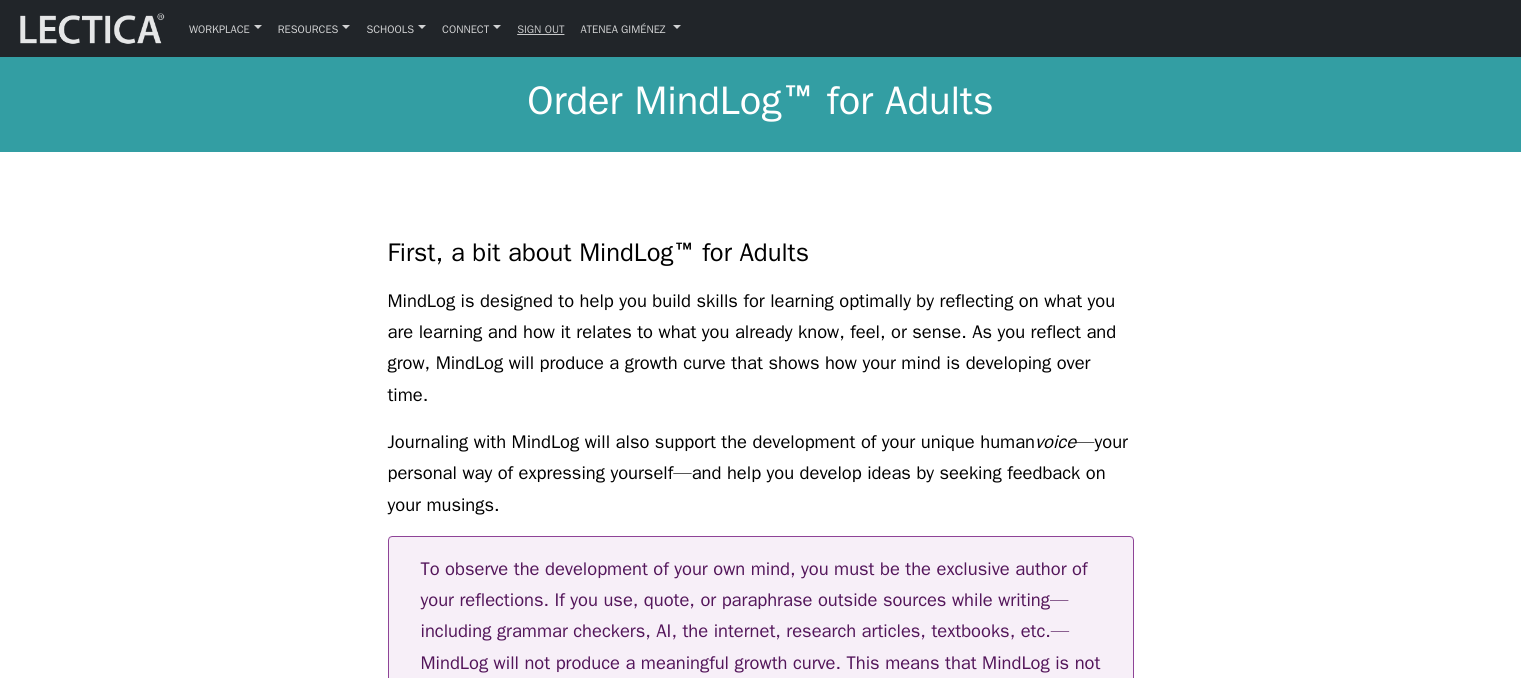 scroll, scrollTop: 0, scrollLeft: 0, axis: both 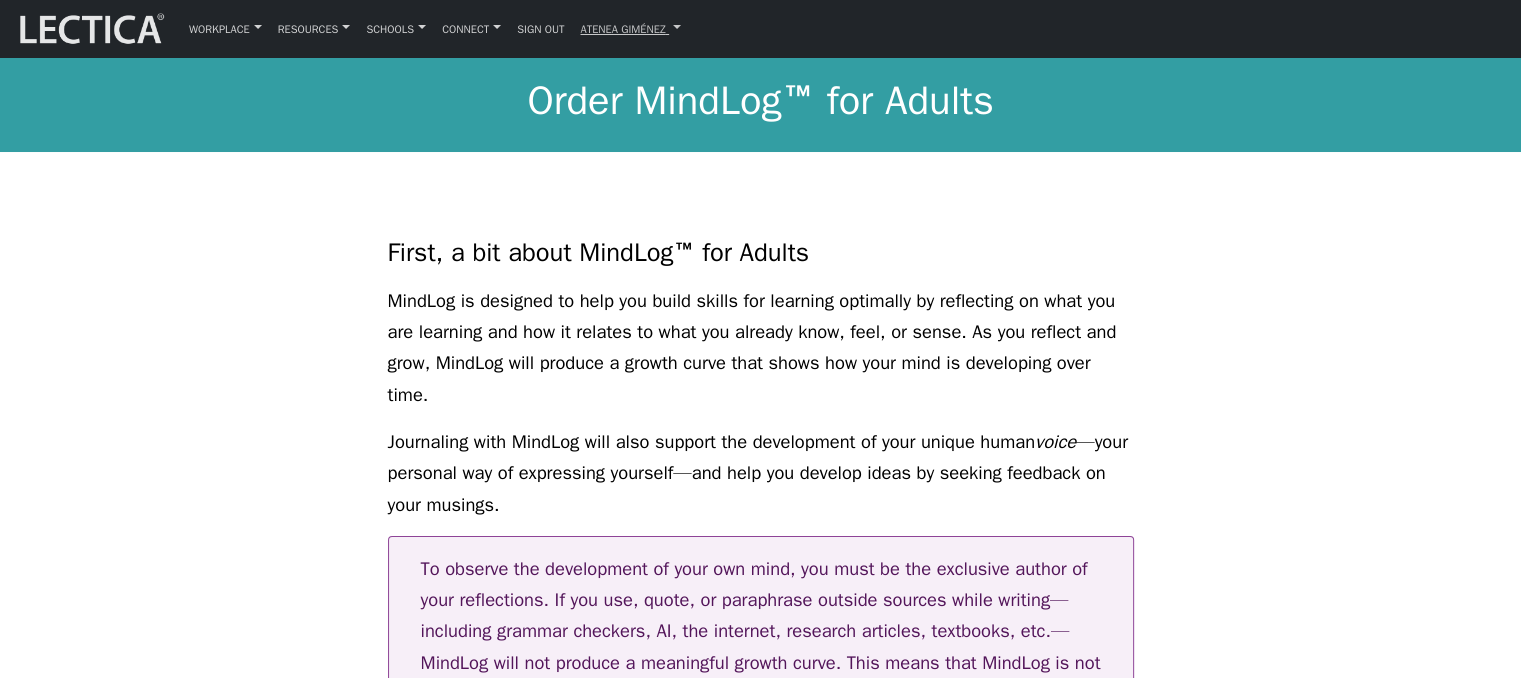 click on "Atenea Giménez" at bounding box center (630, 28) 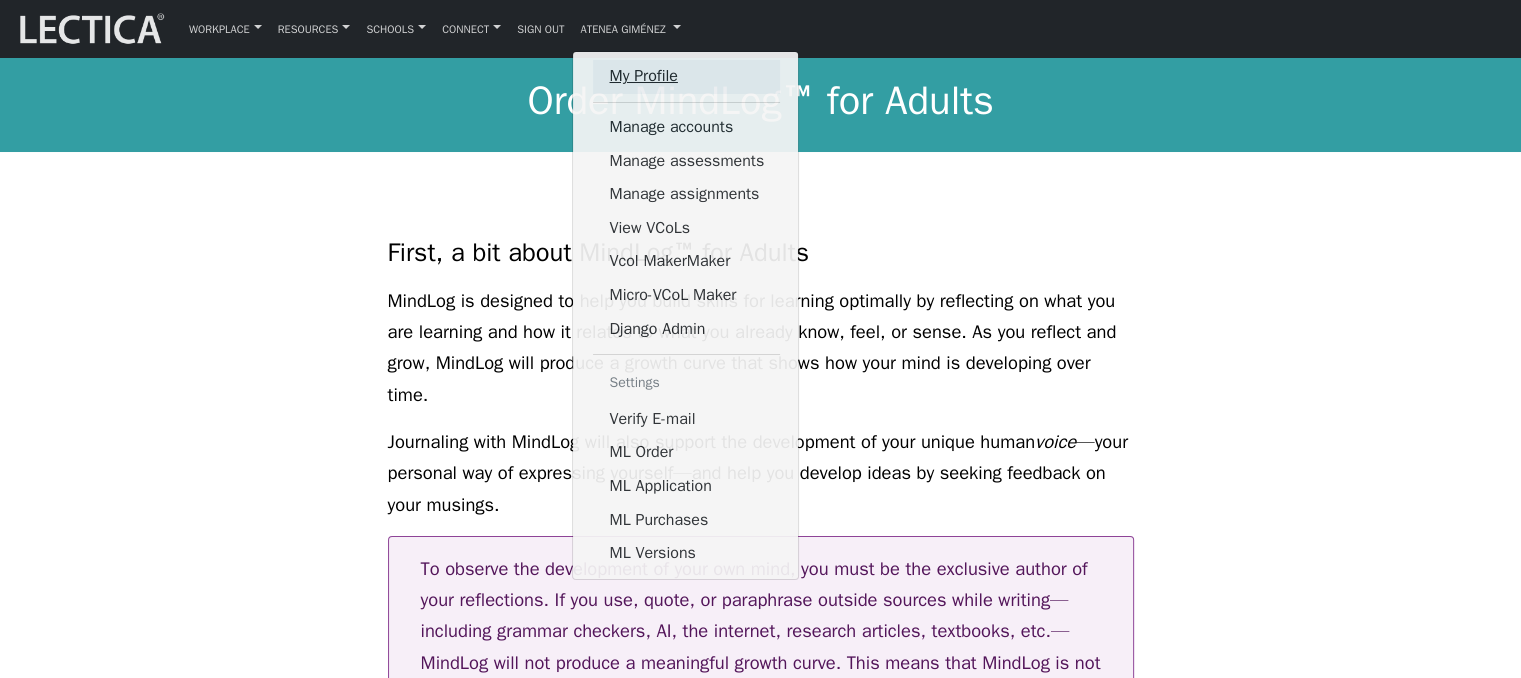 click on "My Profile" at bounding box center (686, 77) 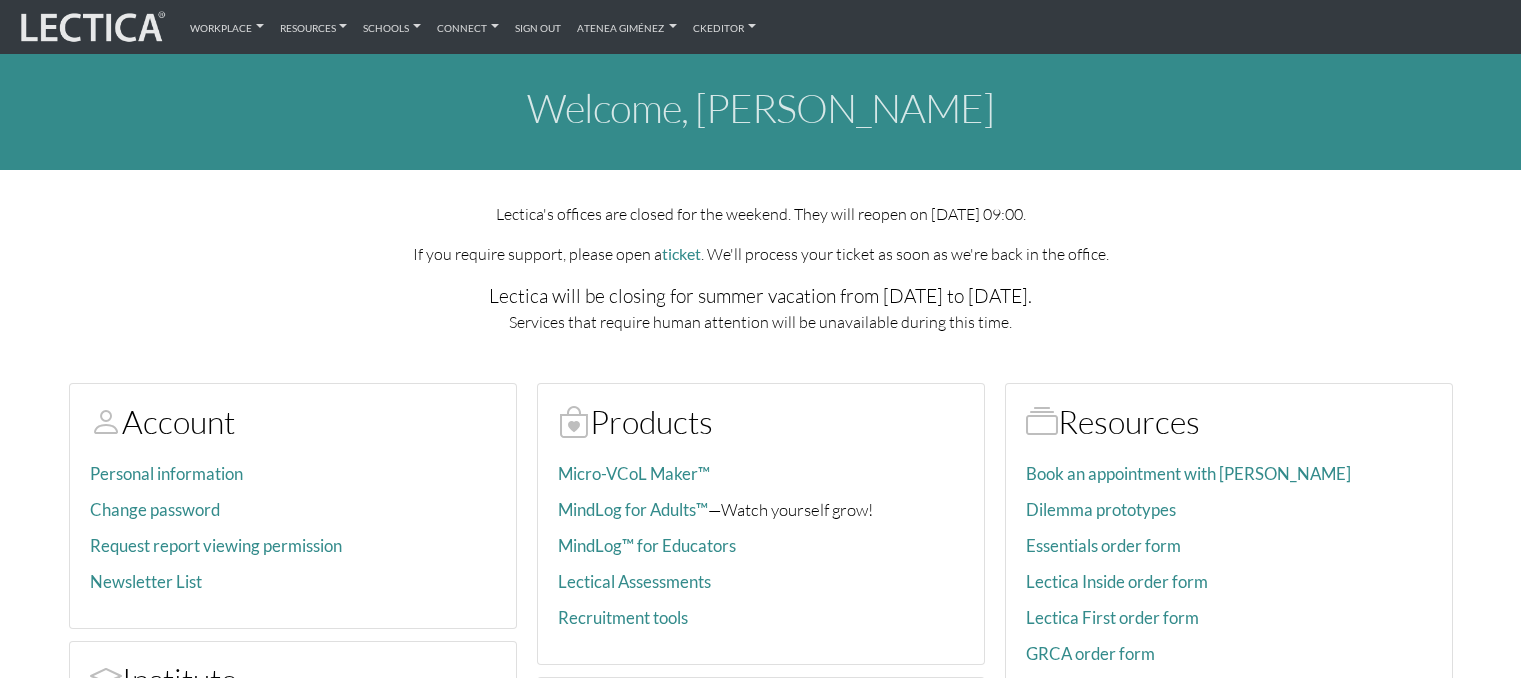 click on "Atenea Giménez" at bounding box center [627, 27] 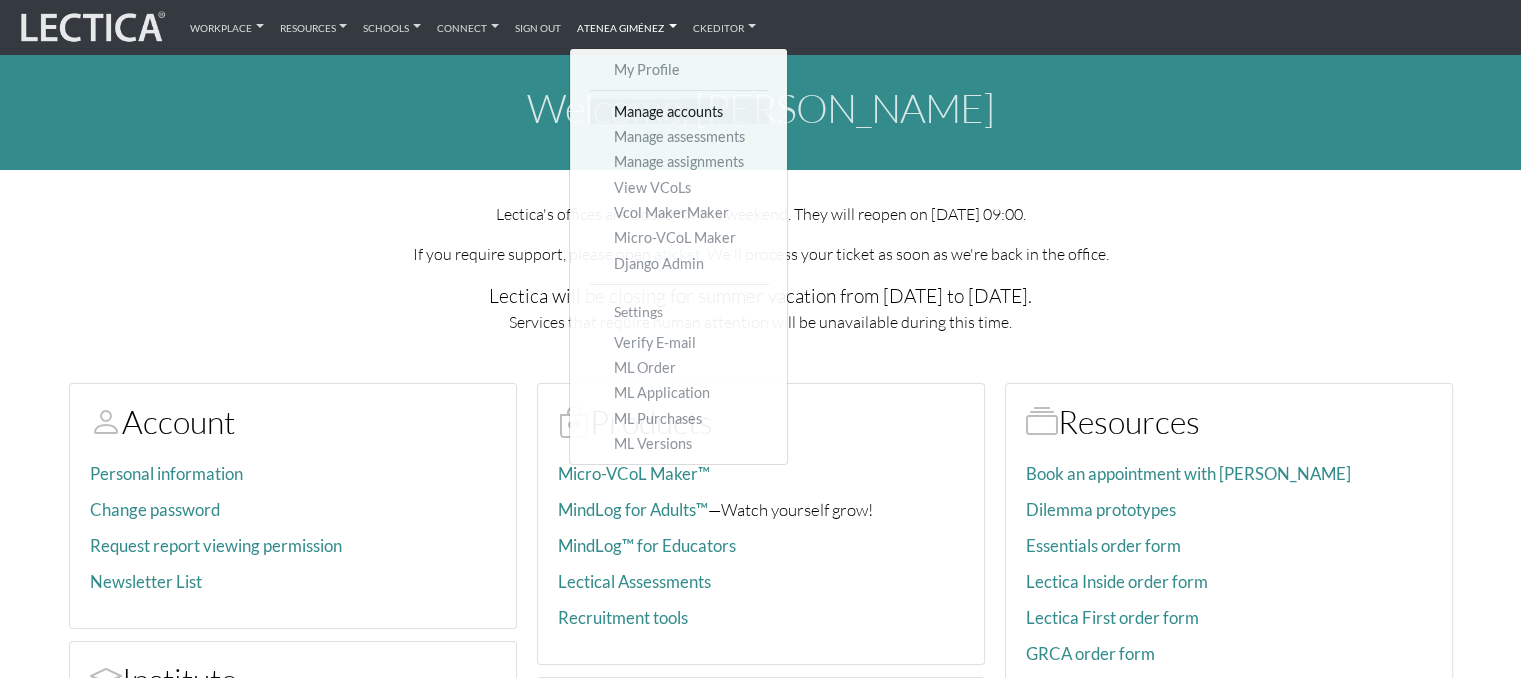 click on "Manage accounts" at bounding box center (679, 111) 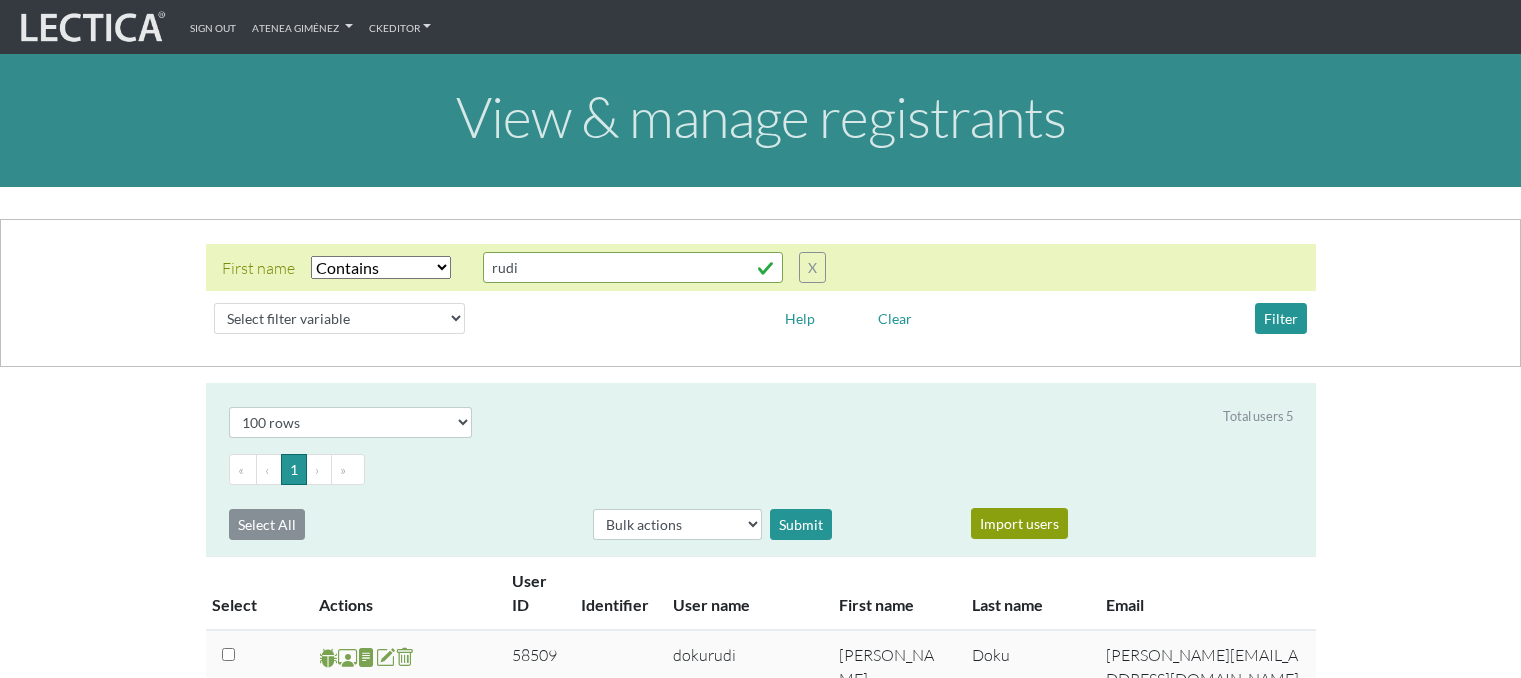 select on "icontains" 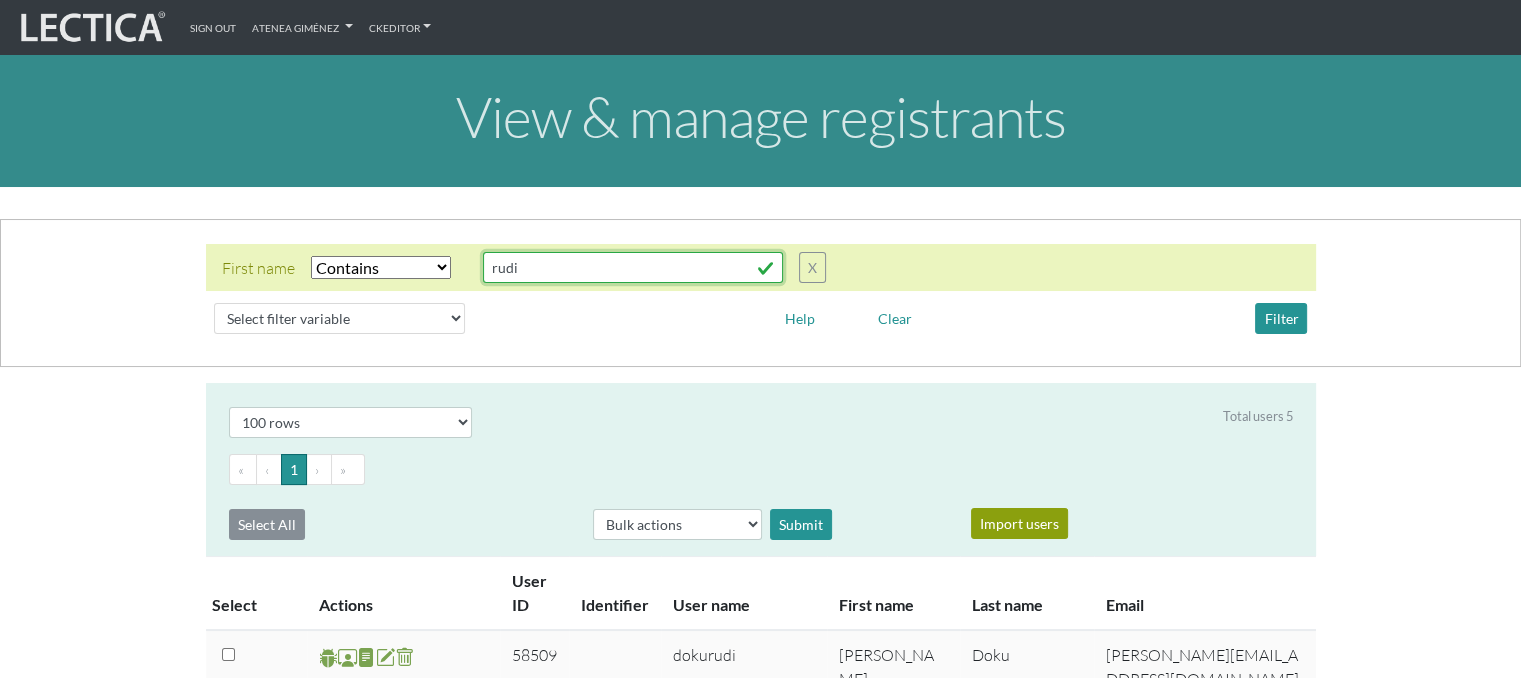 drag, startPoint x: 624, startPoint y: 276, endPoint x: 444, endPoint y: 268, distance: 180.17769 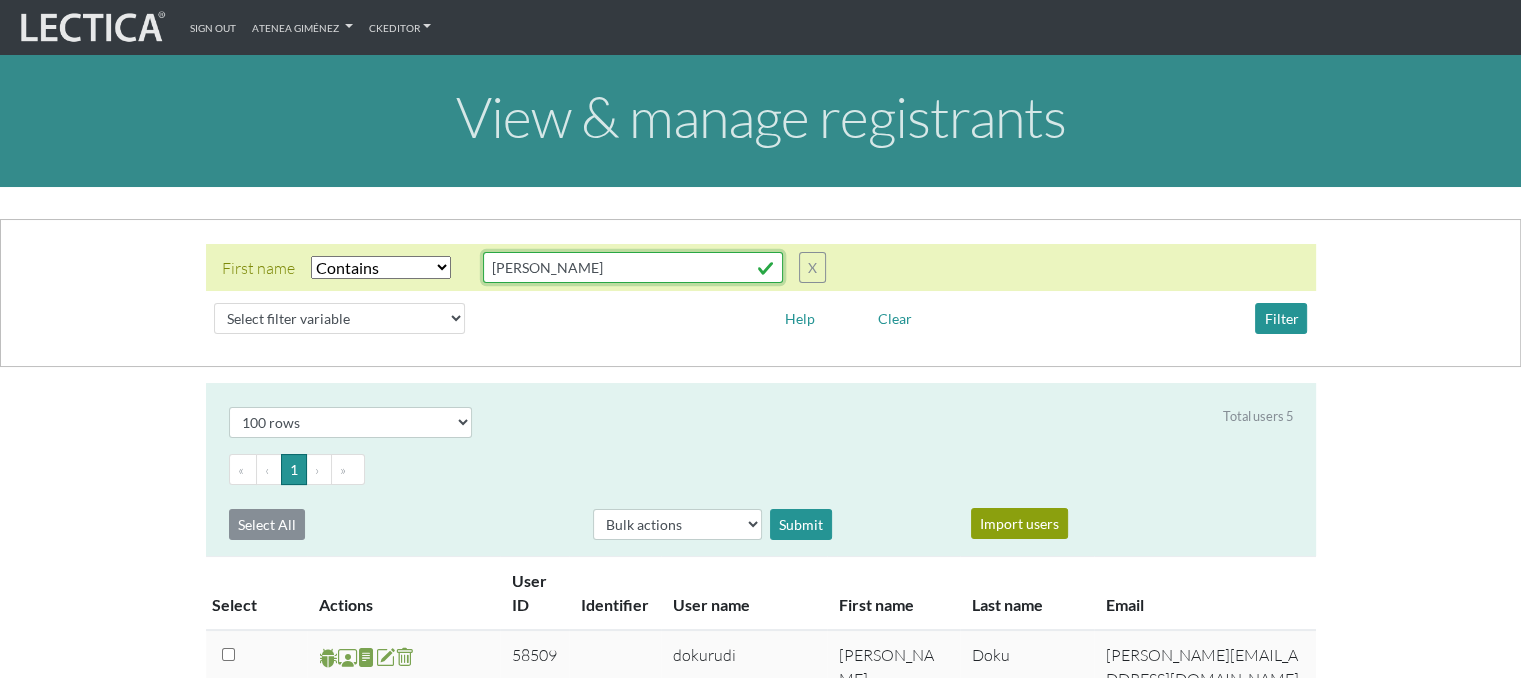 type on "[PERSON_NAME]" 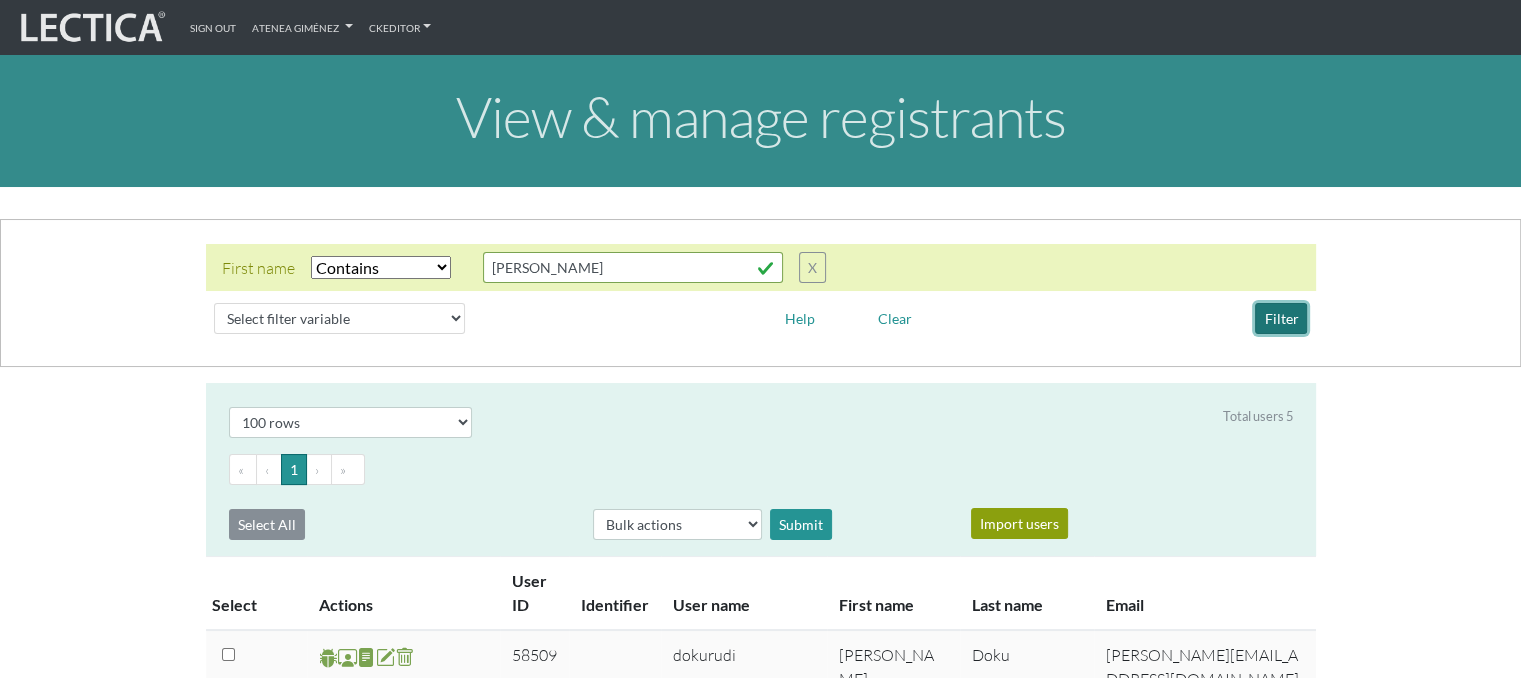 click on "Filter" at bounding box center (1281, 318) 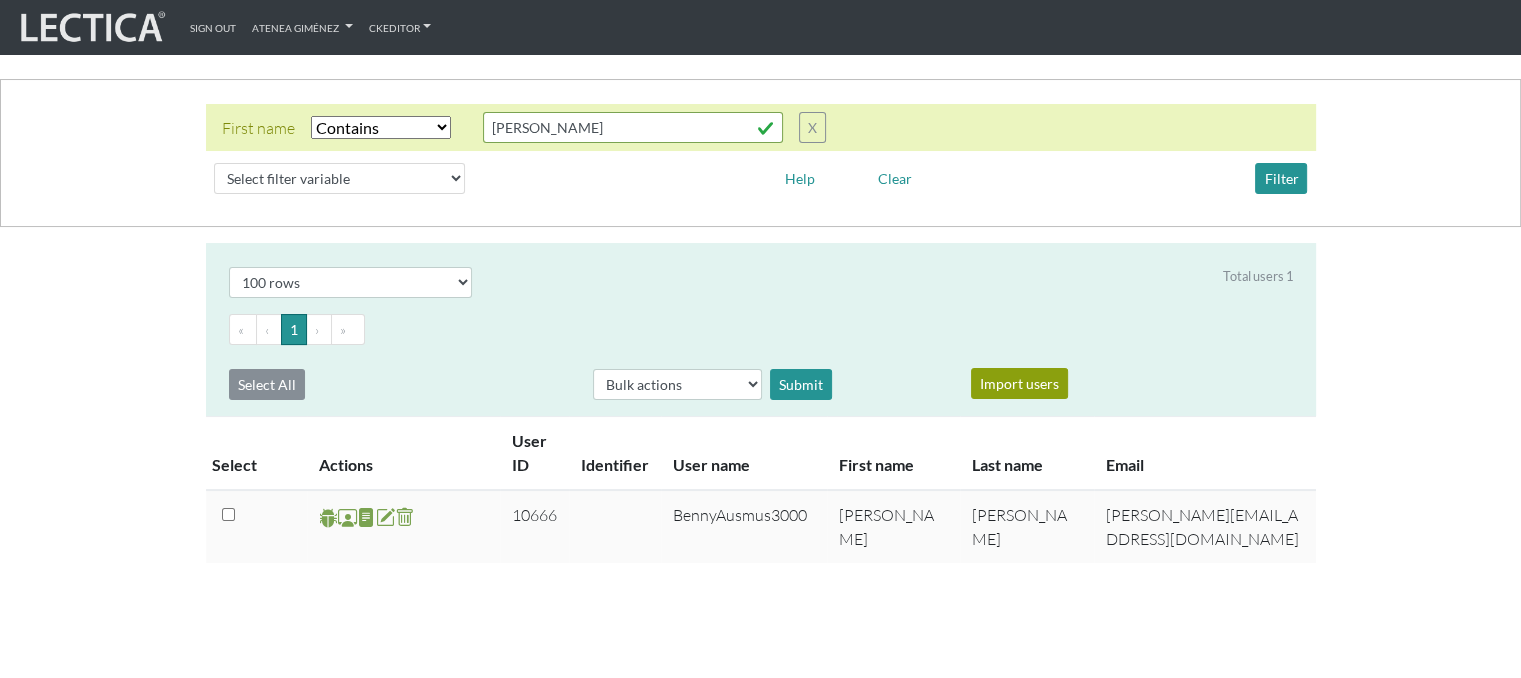 scroll, scrollTop: 200, scrollLeft: 0, axis: vertical 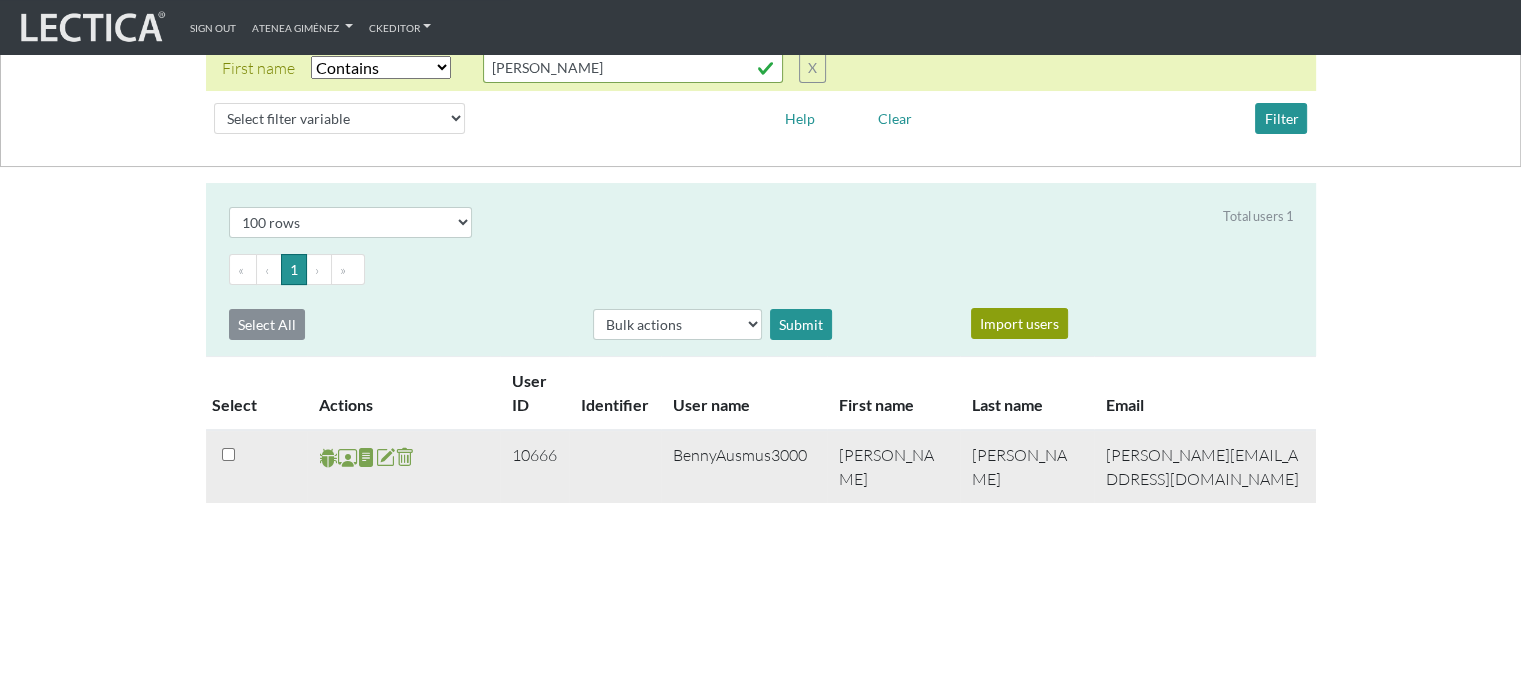 click at bounding box center (347, 456) 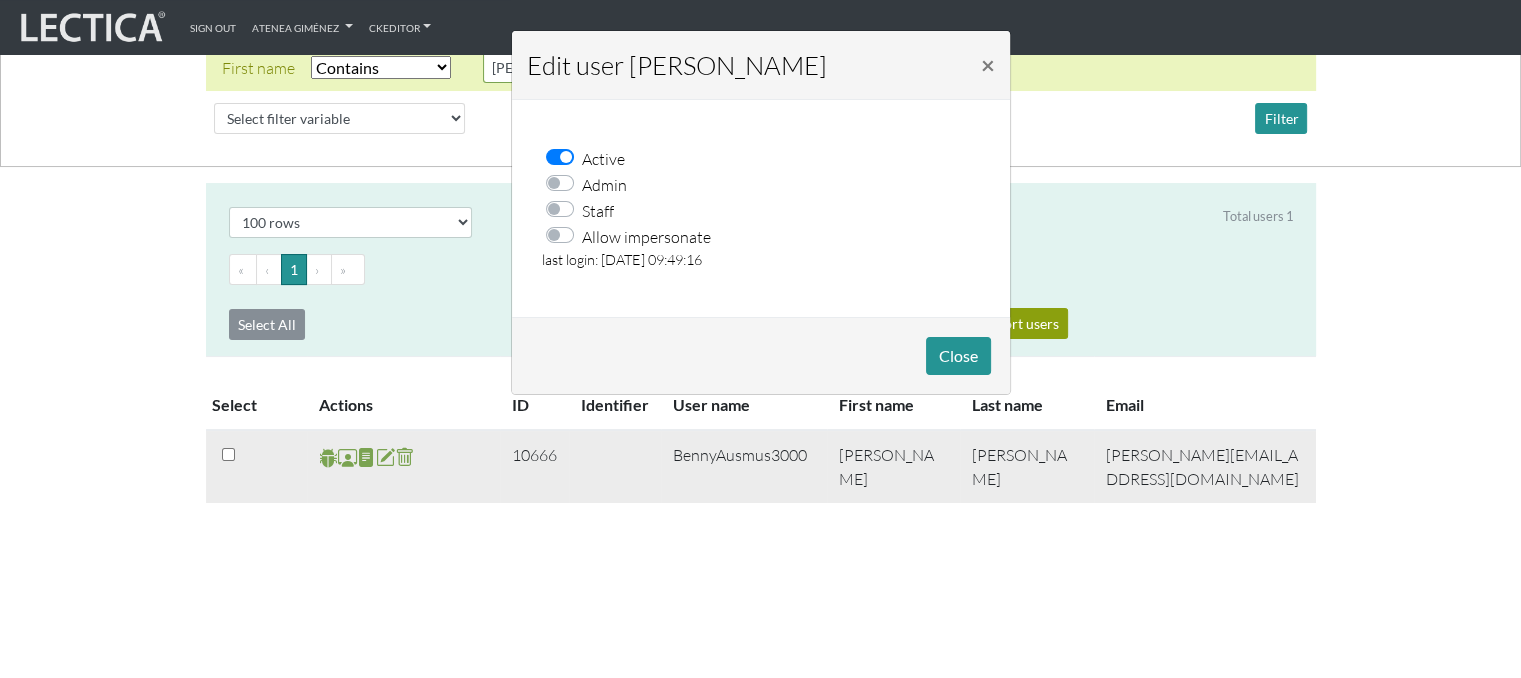 scroll, scrollTop: 0, scrollLeft: 0, axis: both 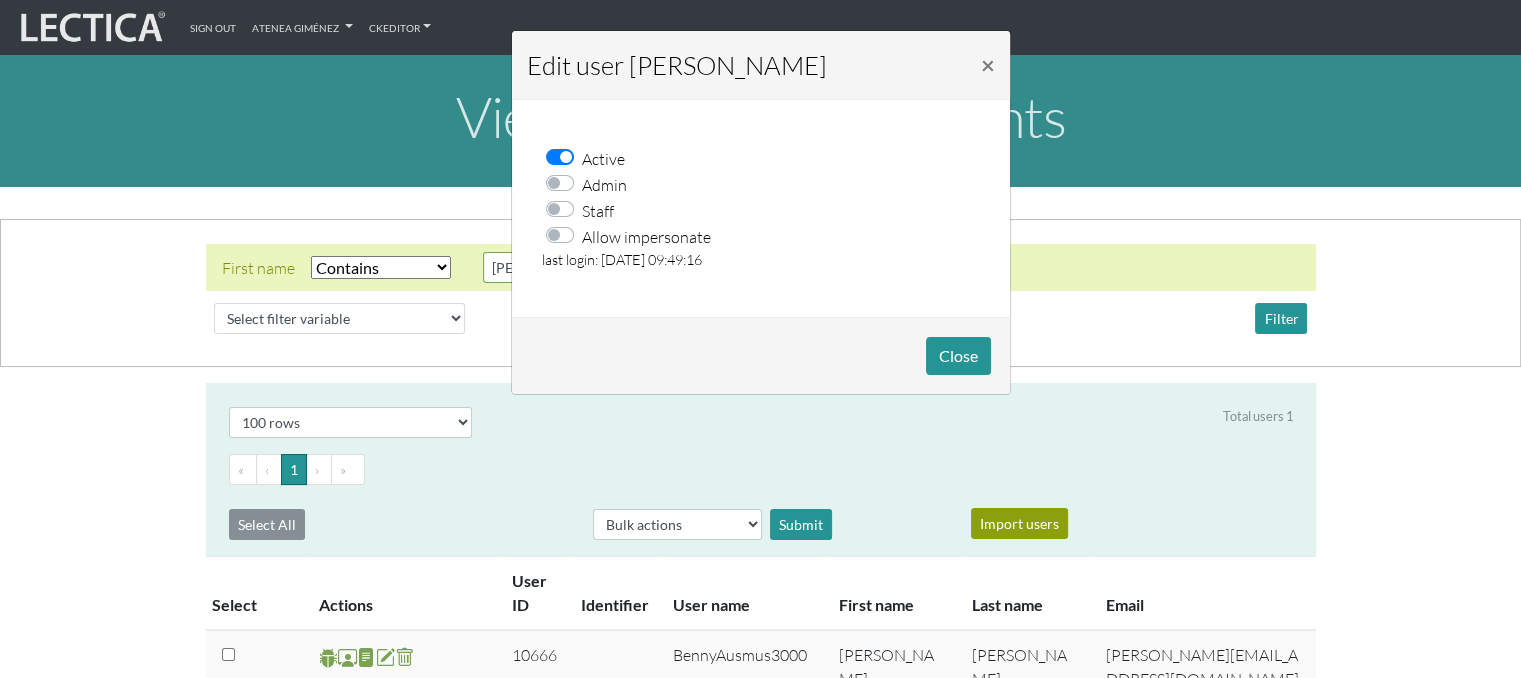 click on "Allow impersonate" at bounding box center [646, 236] 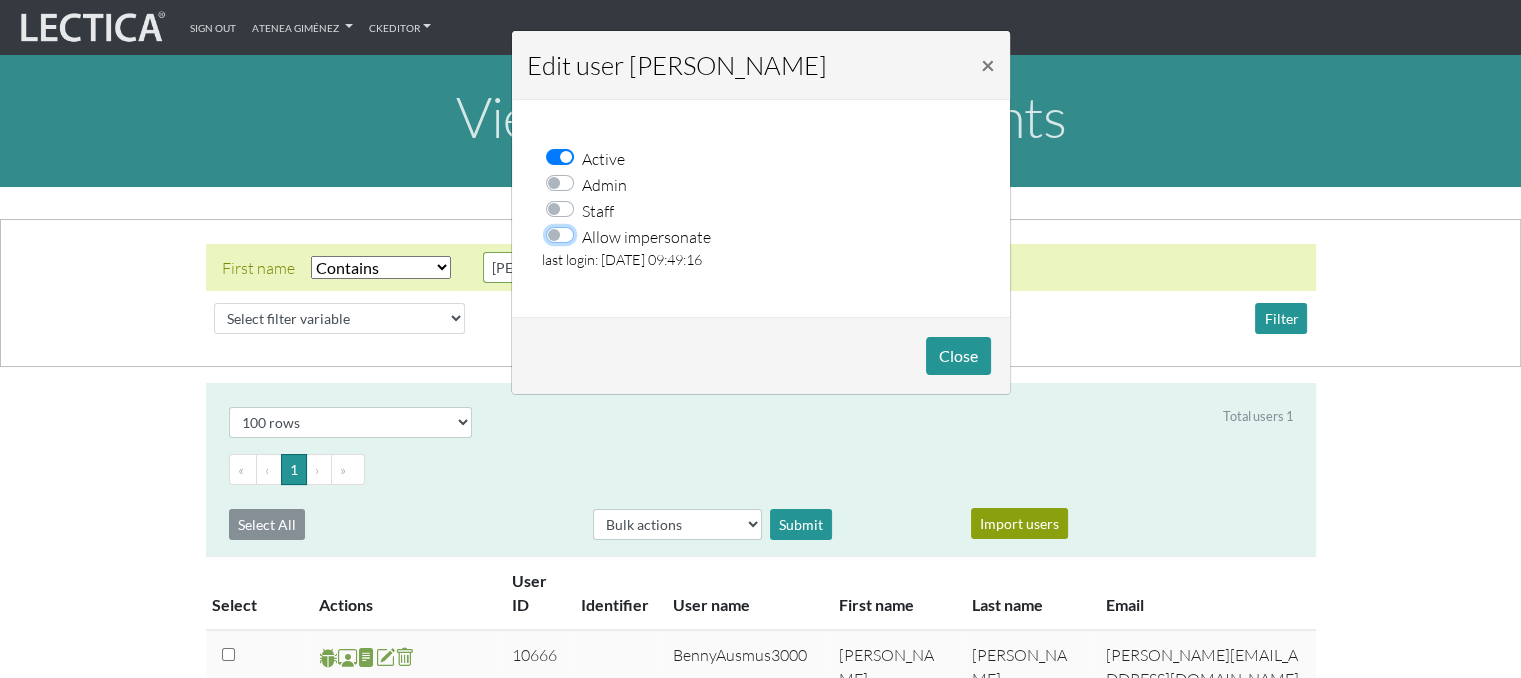 click on "Allow impersonate" at bounding box center (566, 233) 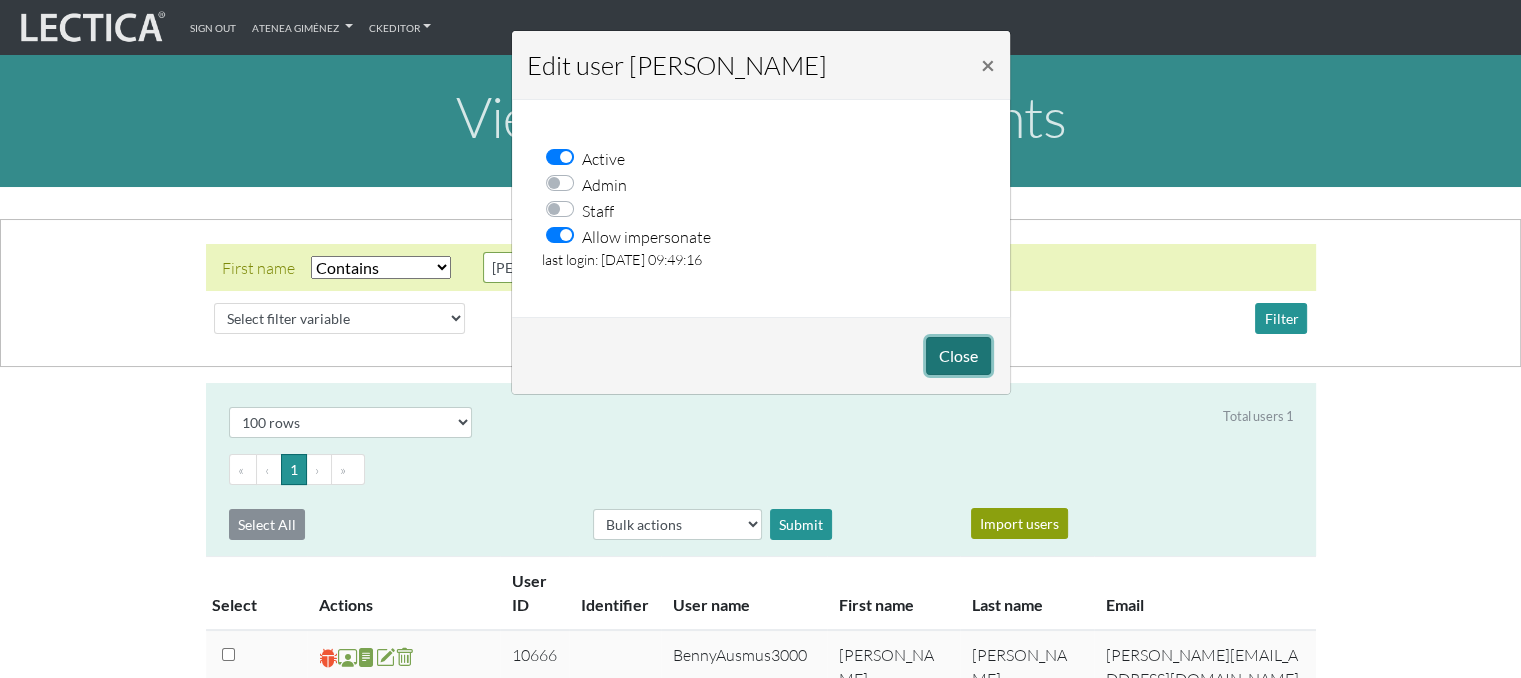 click on "Close" at bounding box center (958, 356) 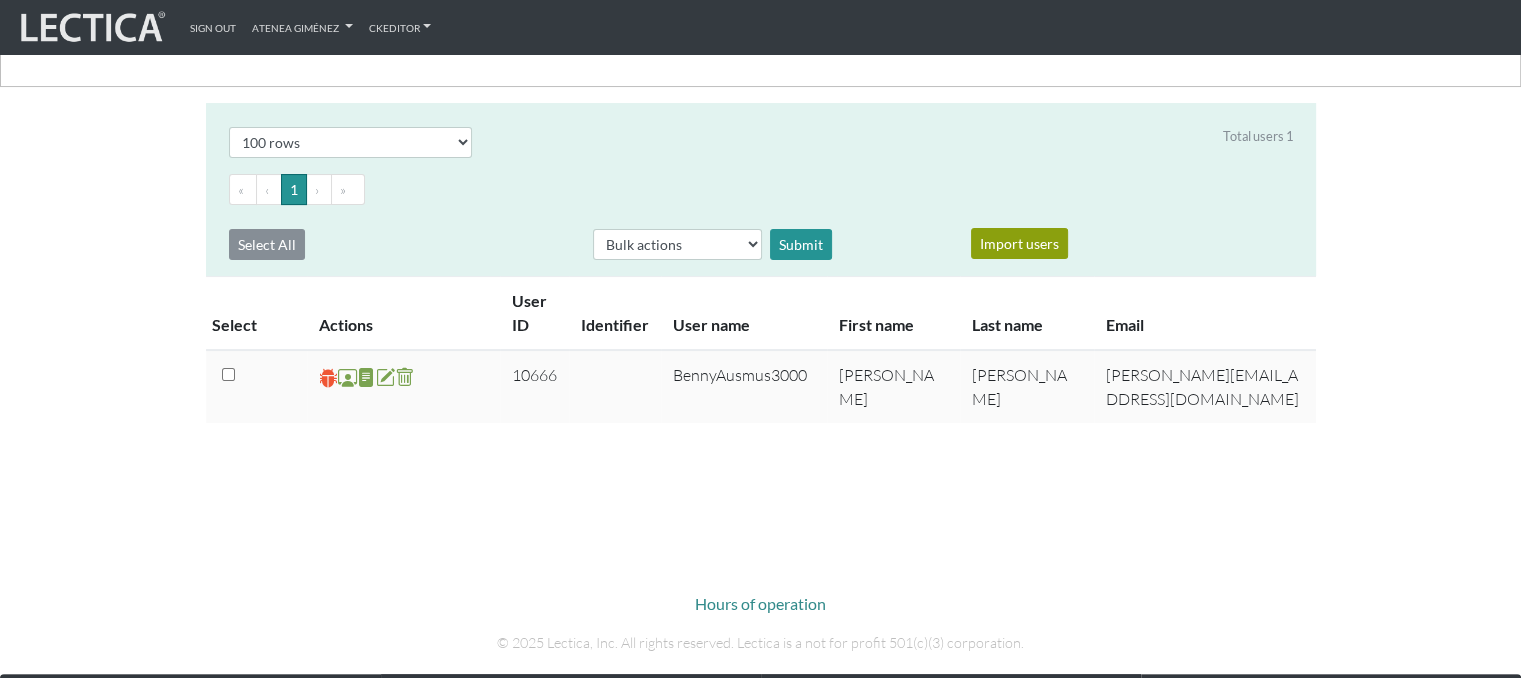 scroll, scrollTop: 300, scrollLeft: 0, axis: vertical 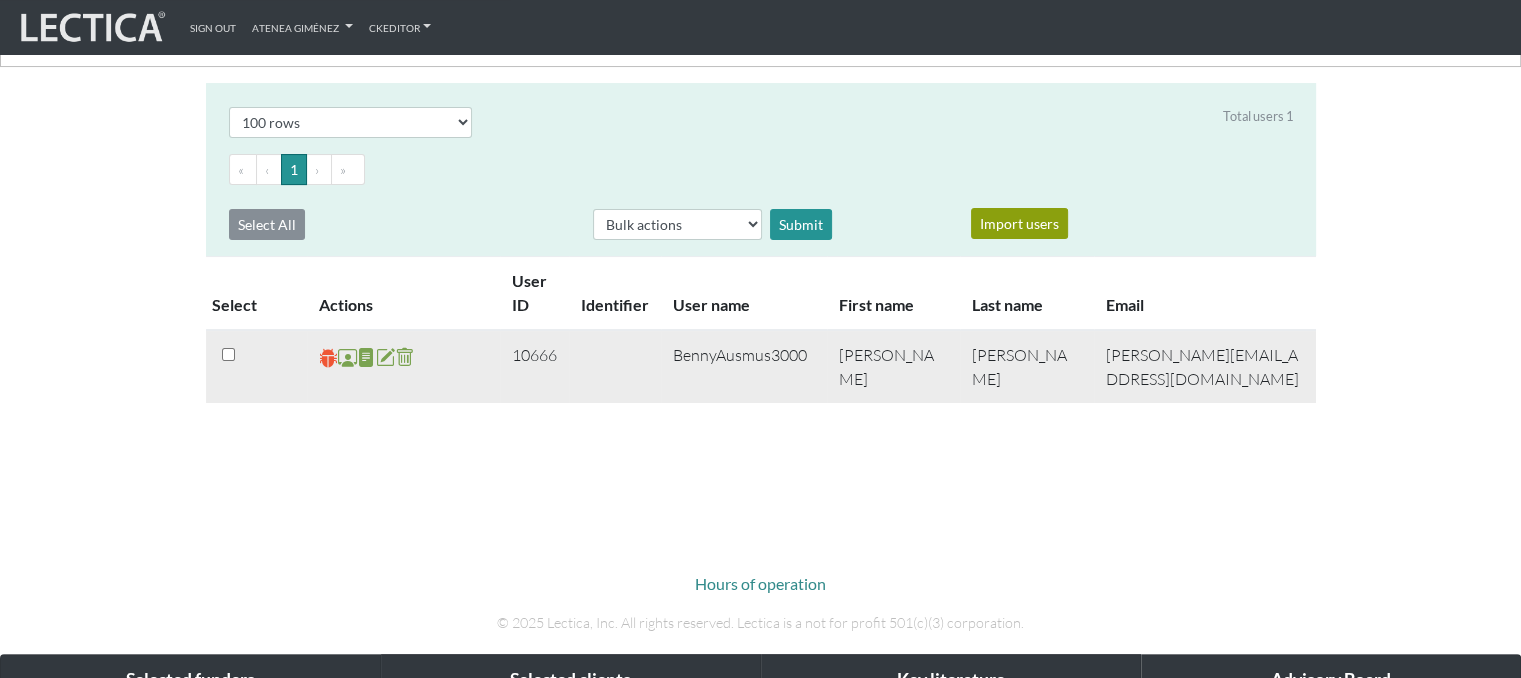 click at bounding box center [328, 356] 